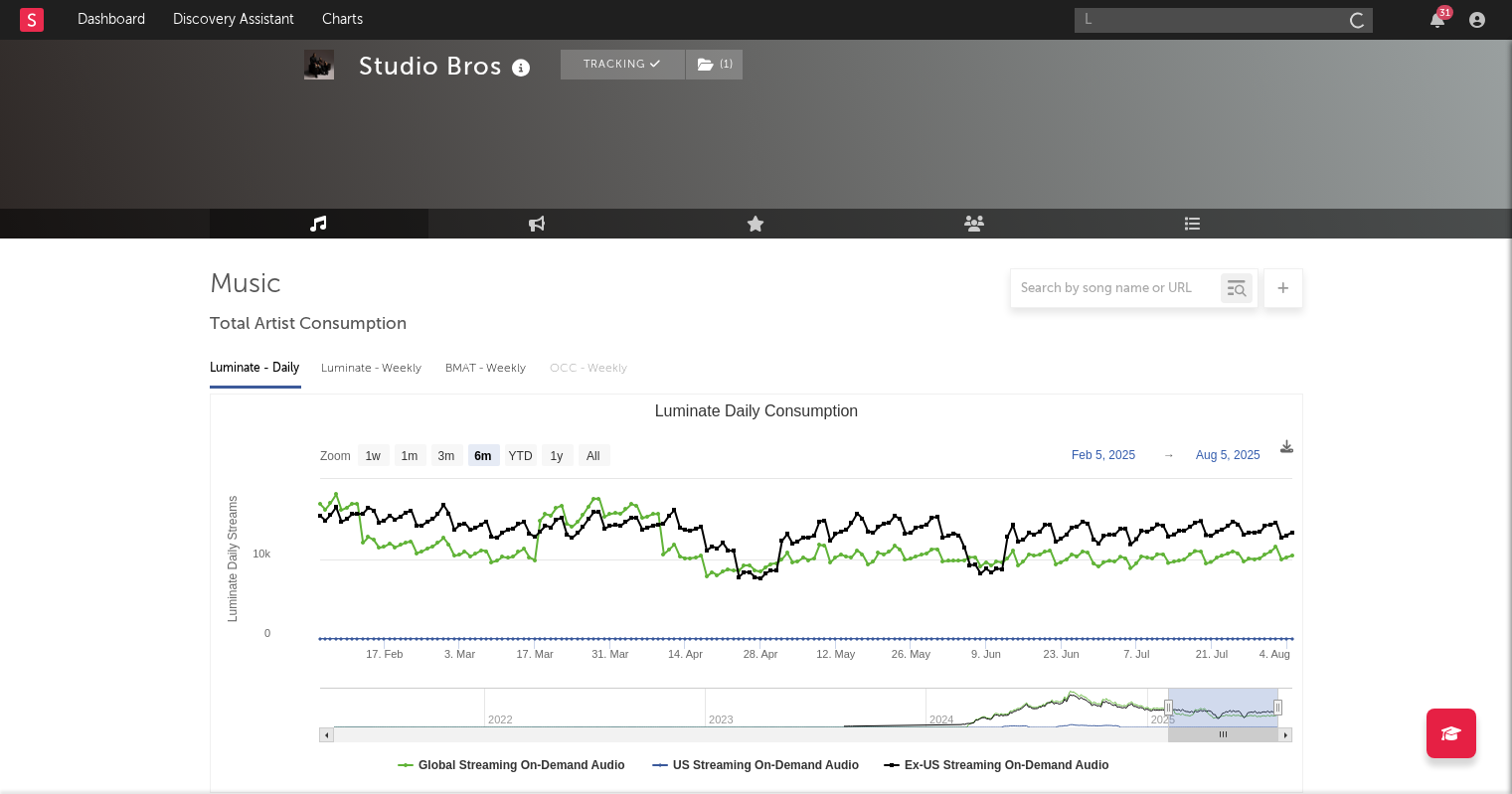 select on "6m" 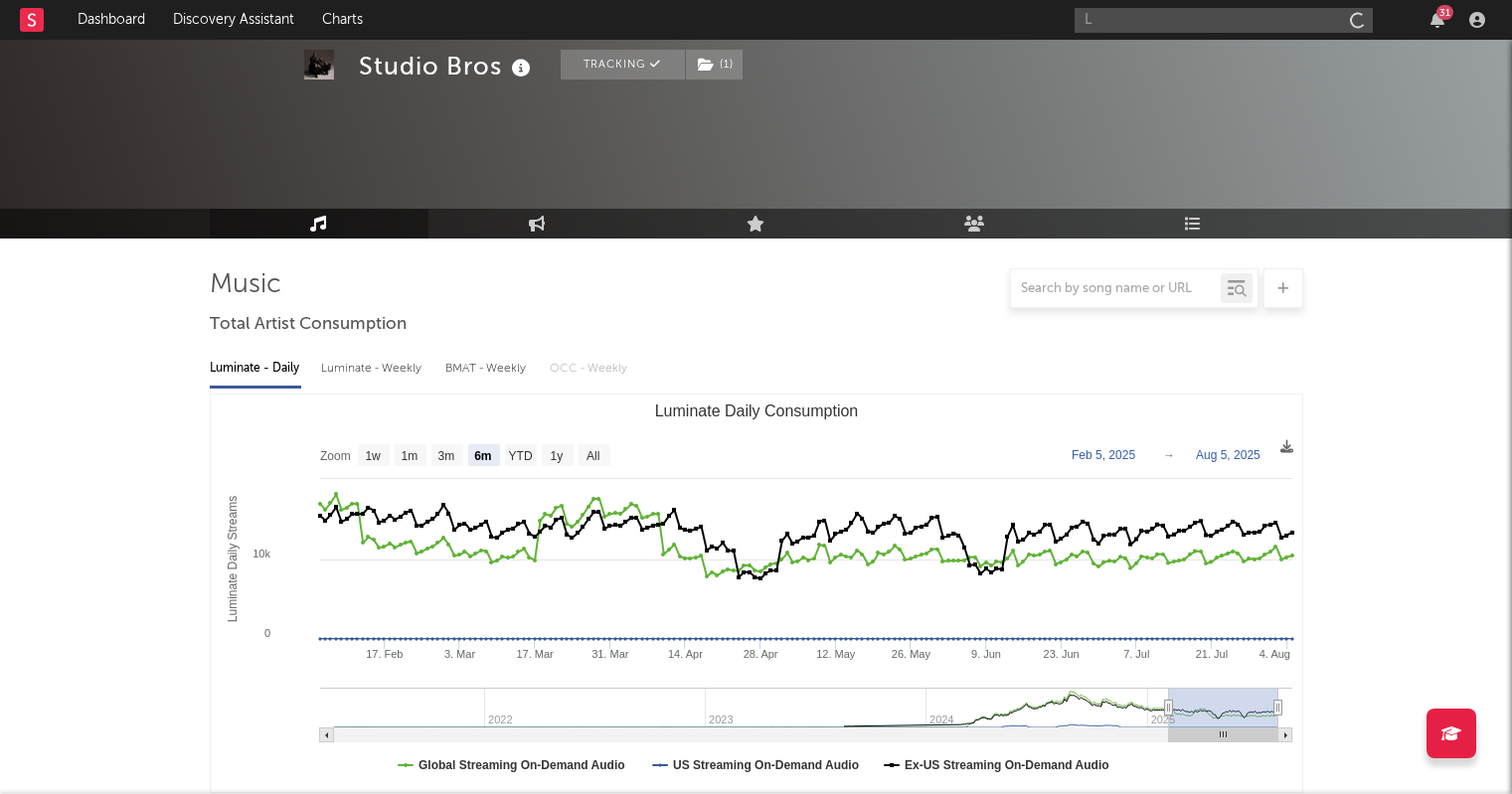 scroll, scrollTop: 2245, scrollLeft: 0, axis: vertical 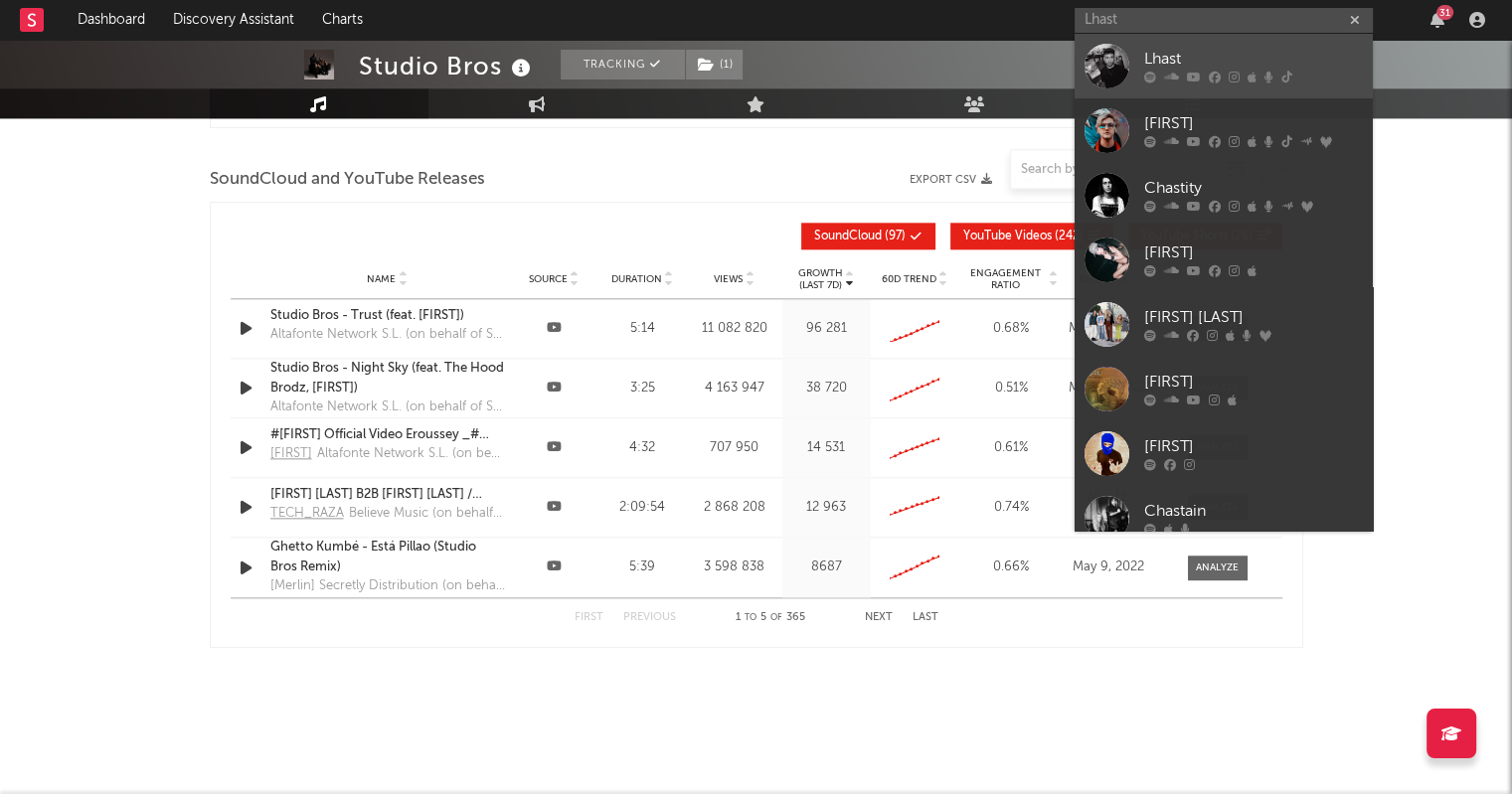 type on "Lhast" 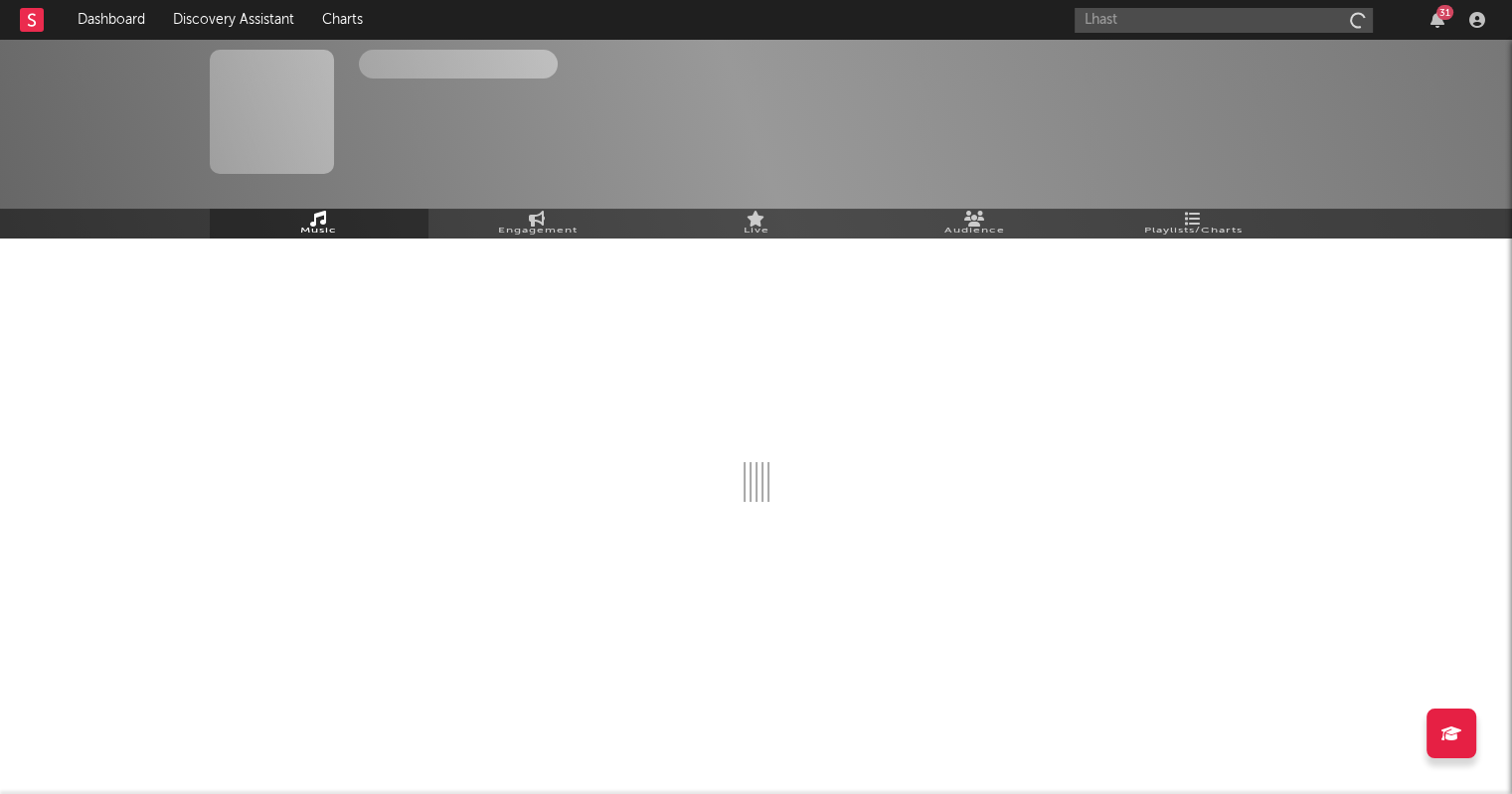 type 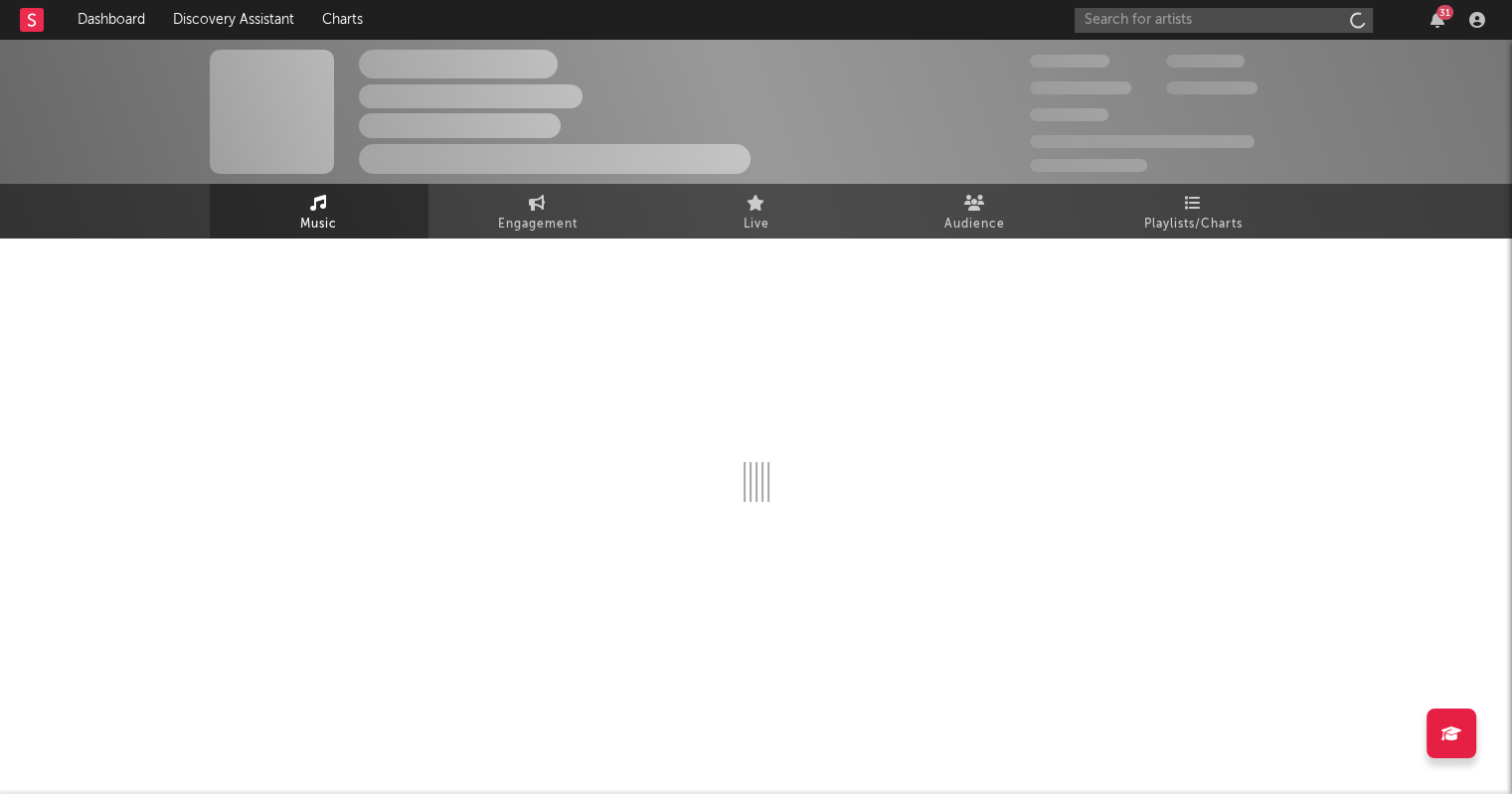 scroll, scrollTop: 0, scrollLeft: 0, axis: both 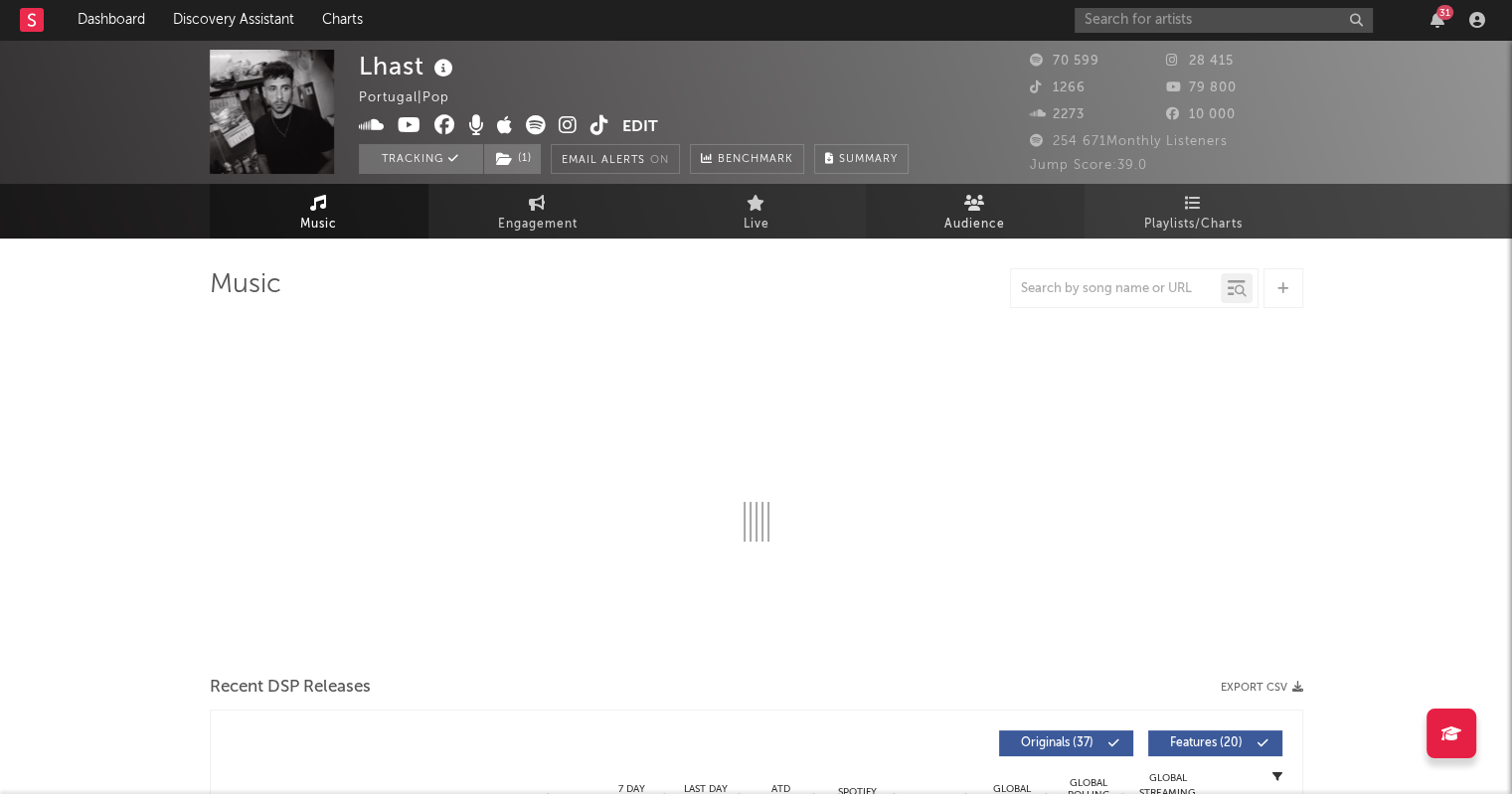 select on "6m" 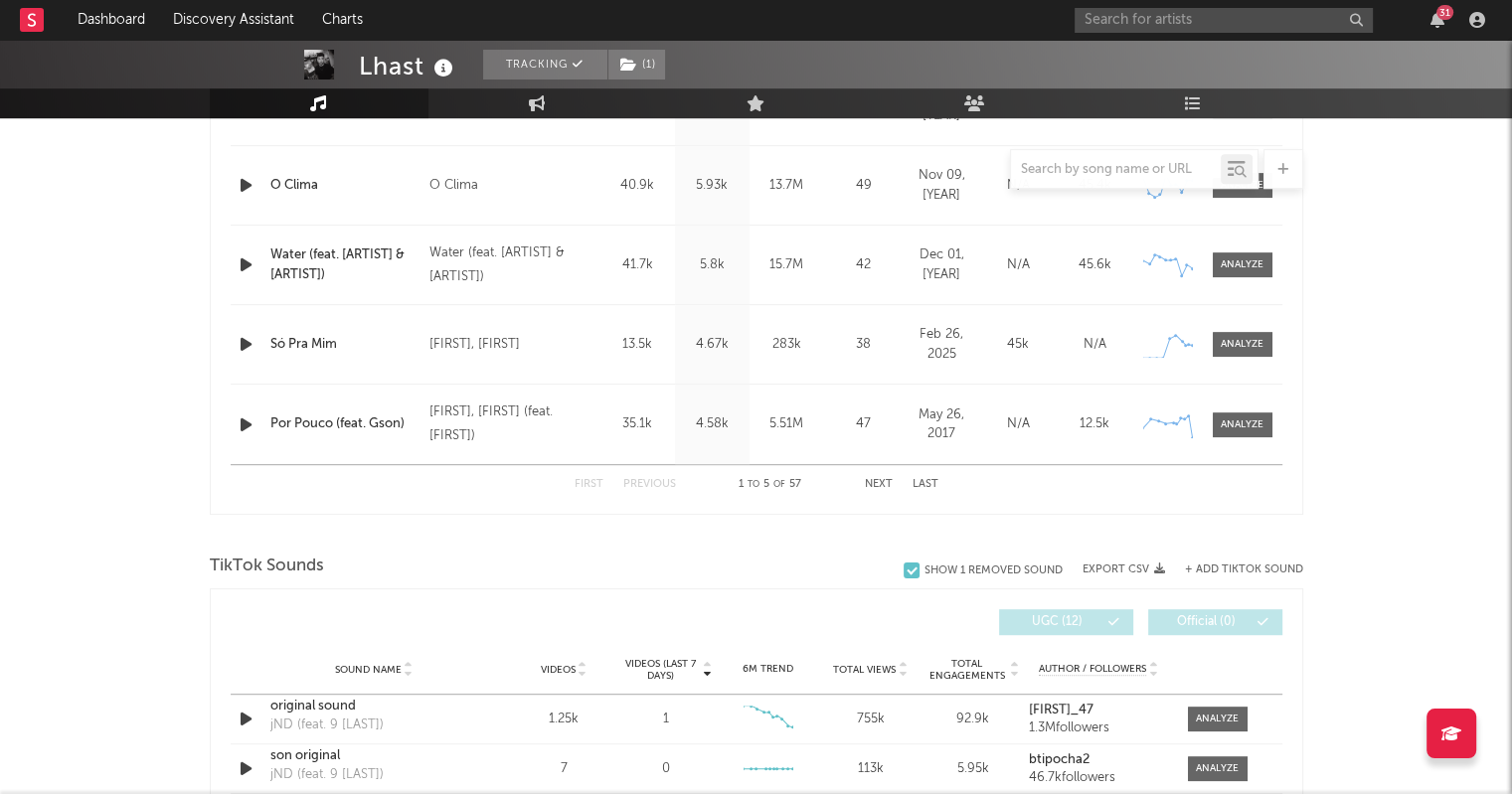 scroll, scrollTop: 925, scrollLeft: 0, axis: vertical 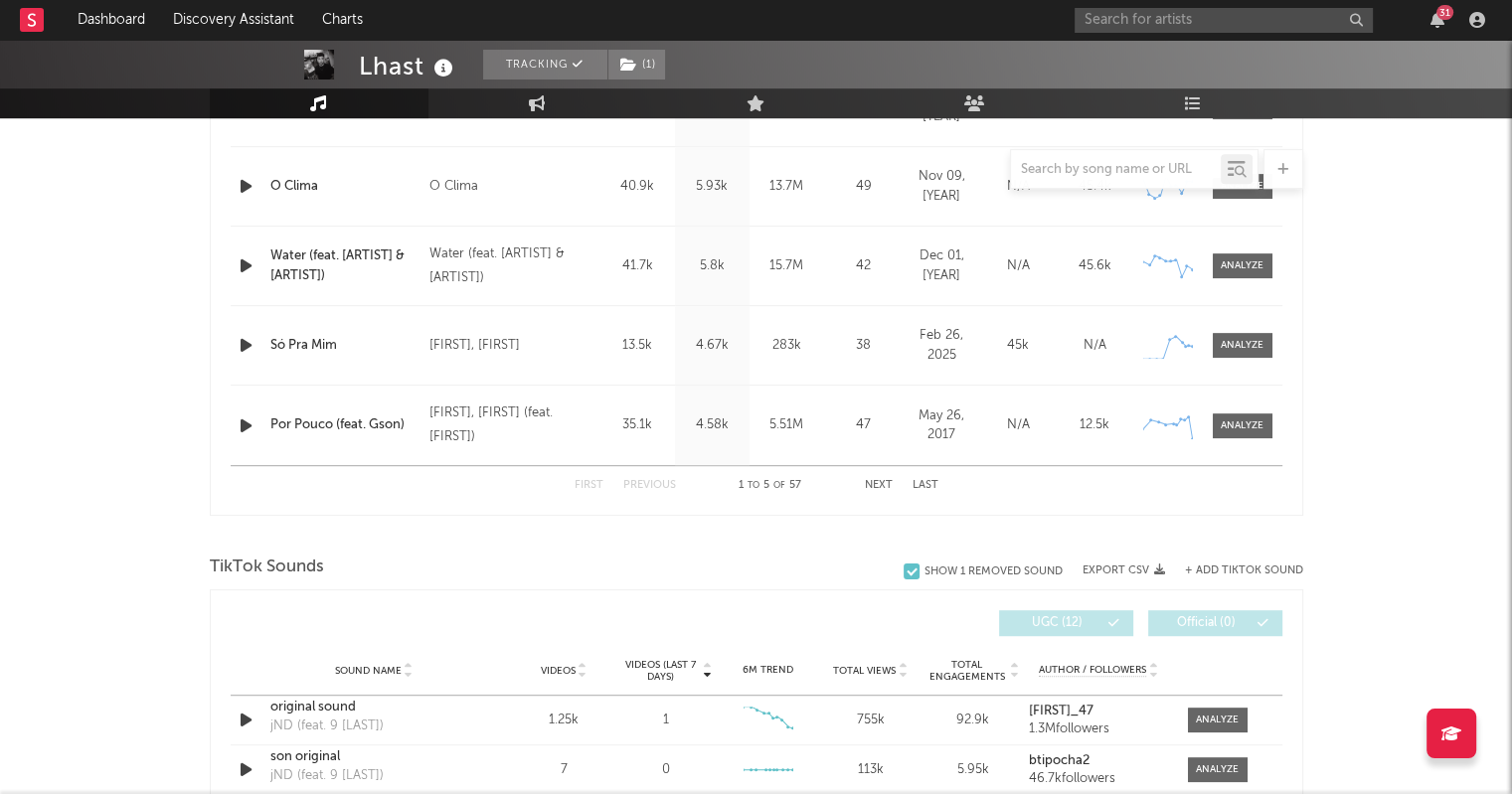 click on "Next" at bounding box center (879, 485) 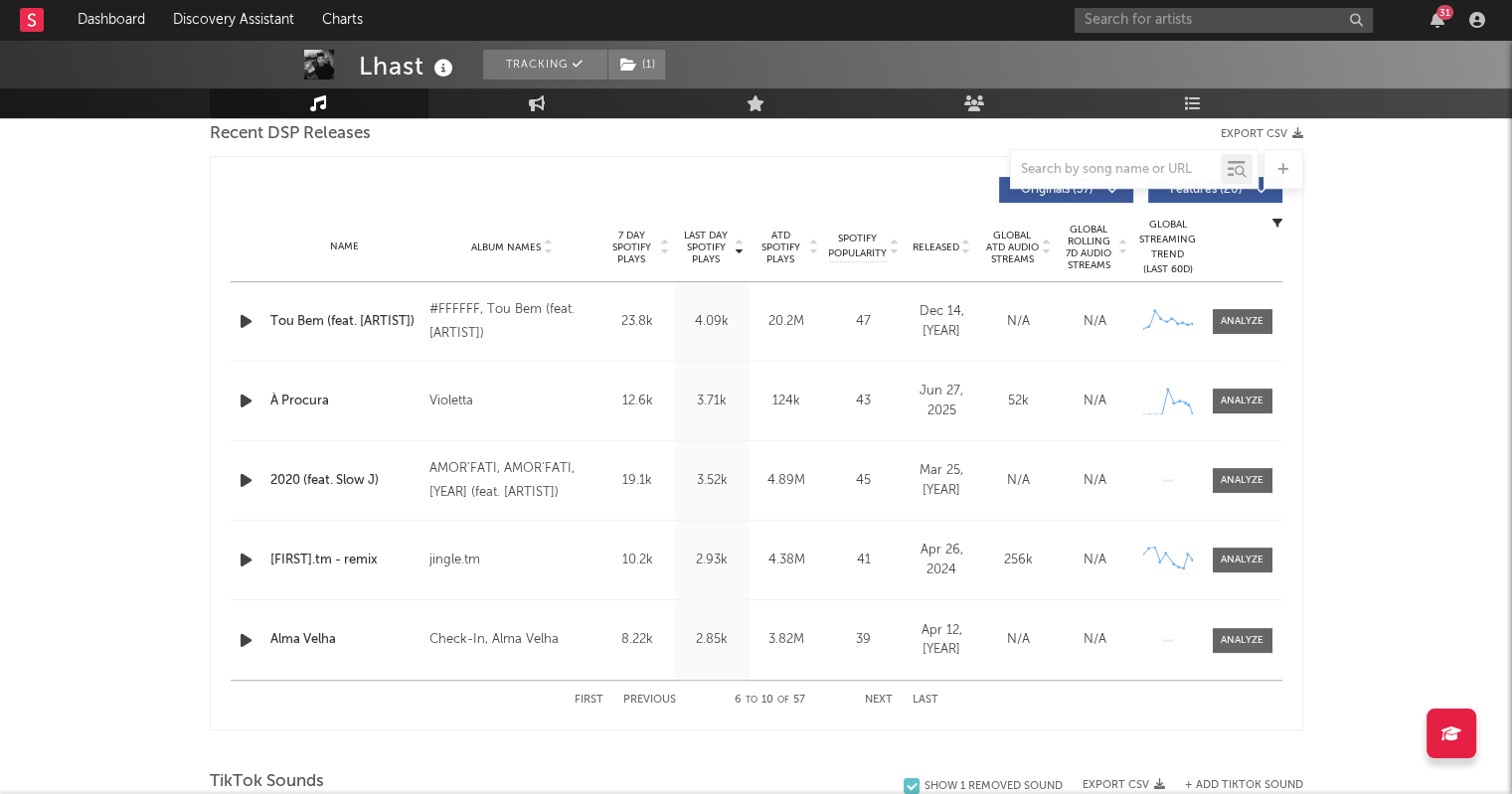 scroll, scrollTop: 710, scrollLeft: 0, axis: vertical 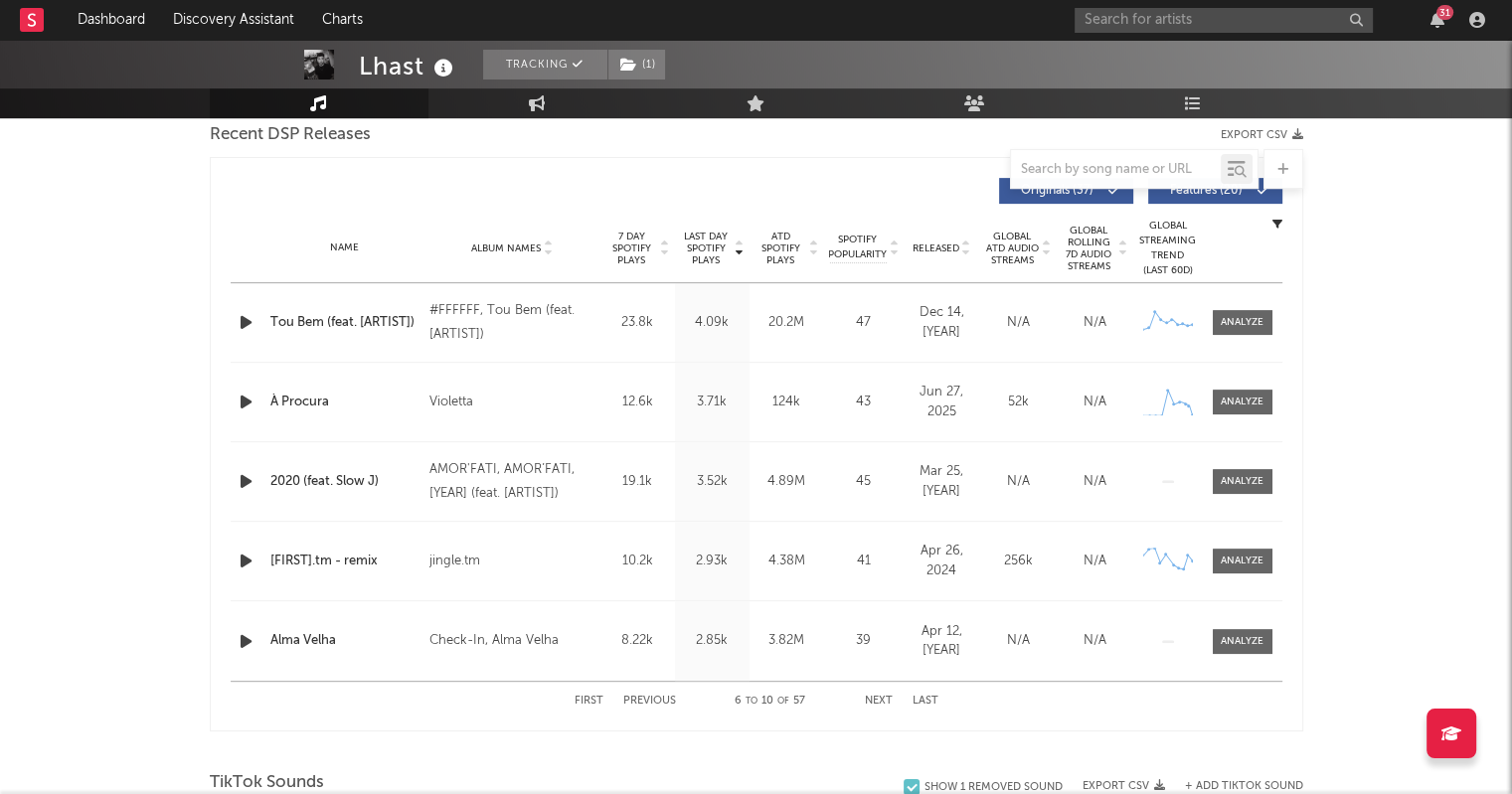 click on "Next" at bounding box center [879, 701] 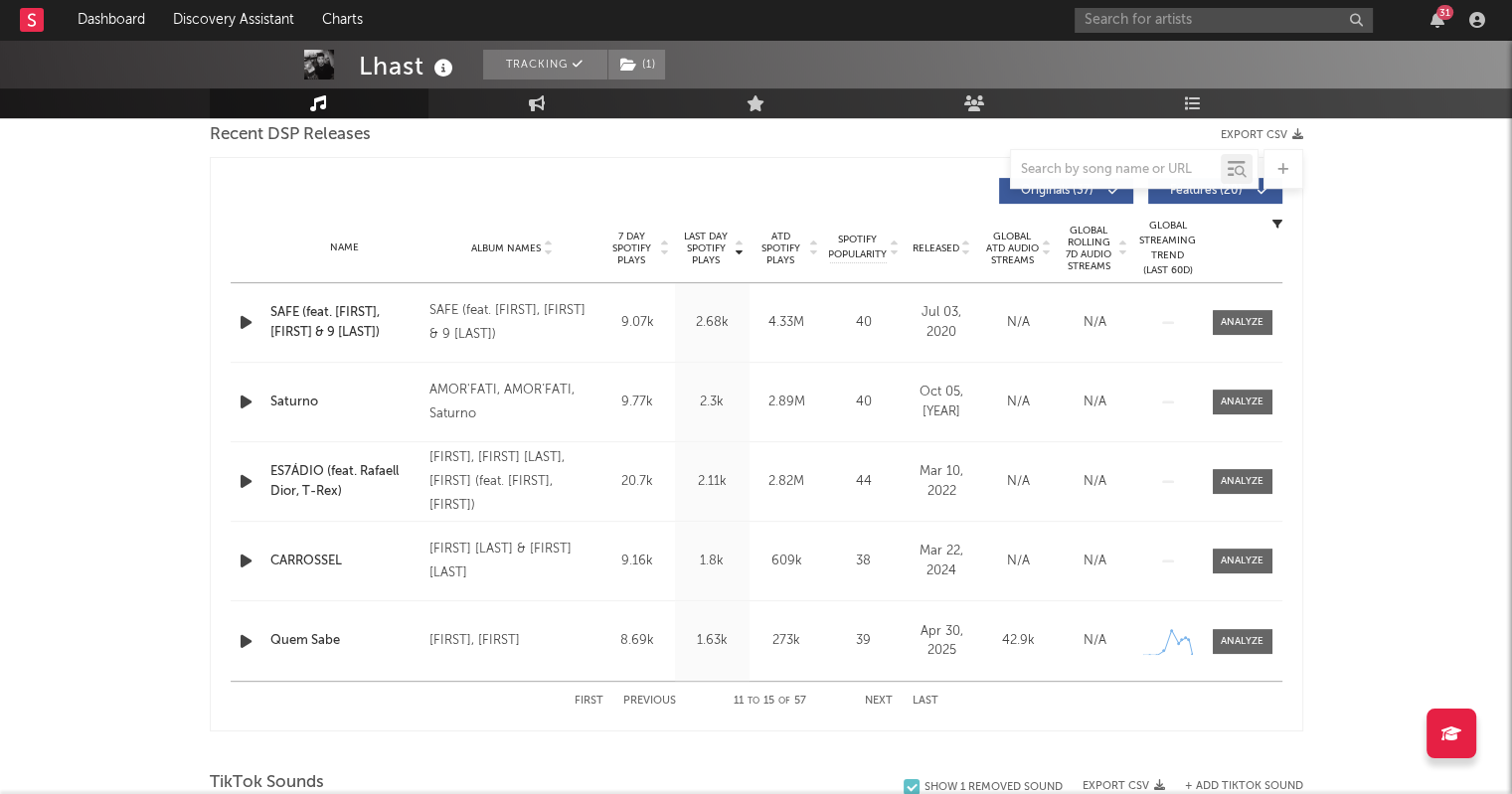 click on "Previous" at bounding box center (649, 701) 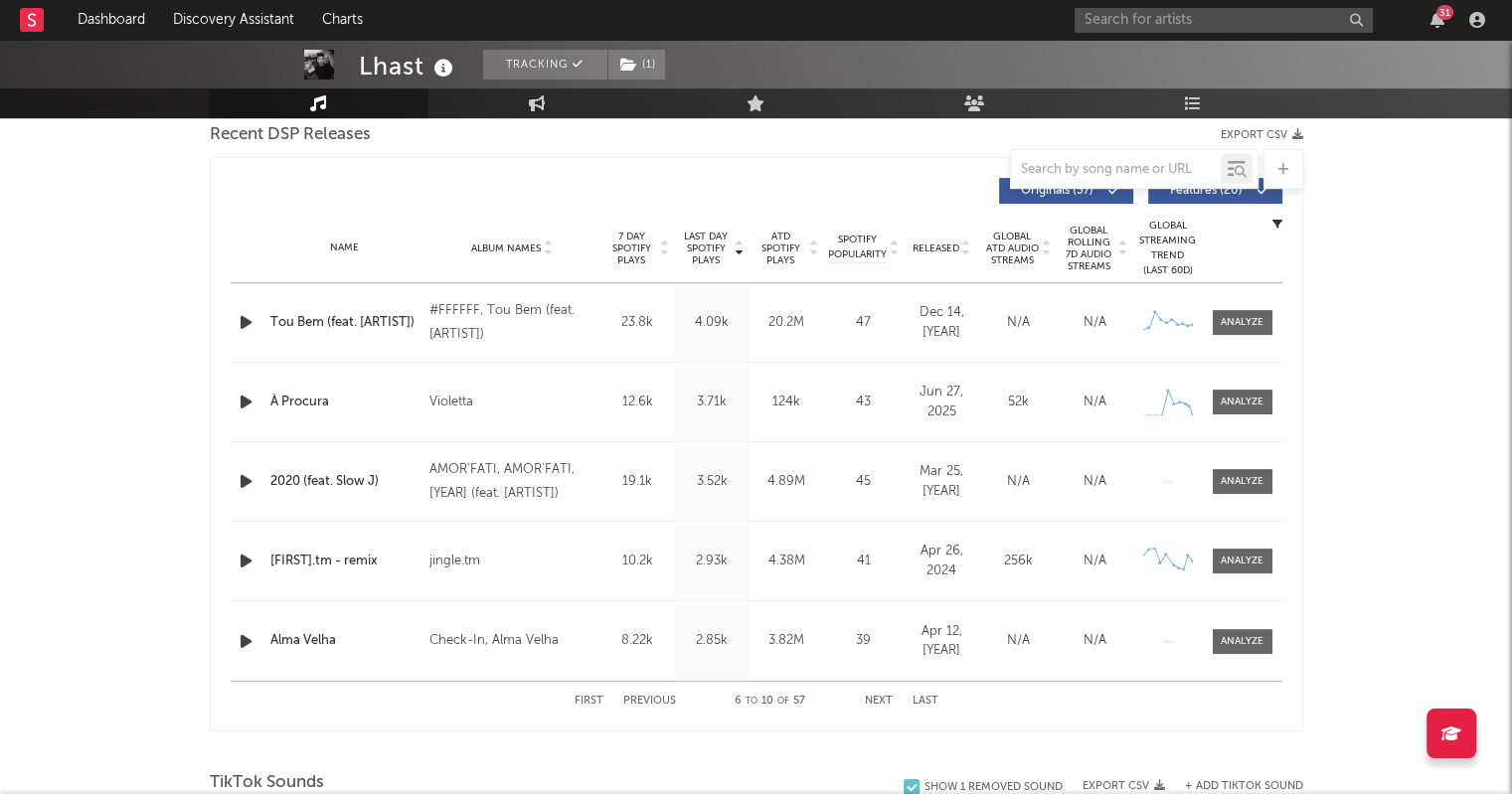 click on "Previous" at bounding box center (649, 701) 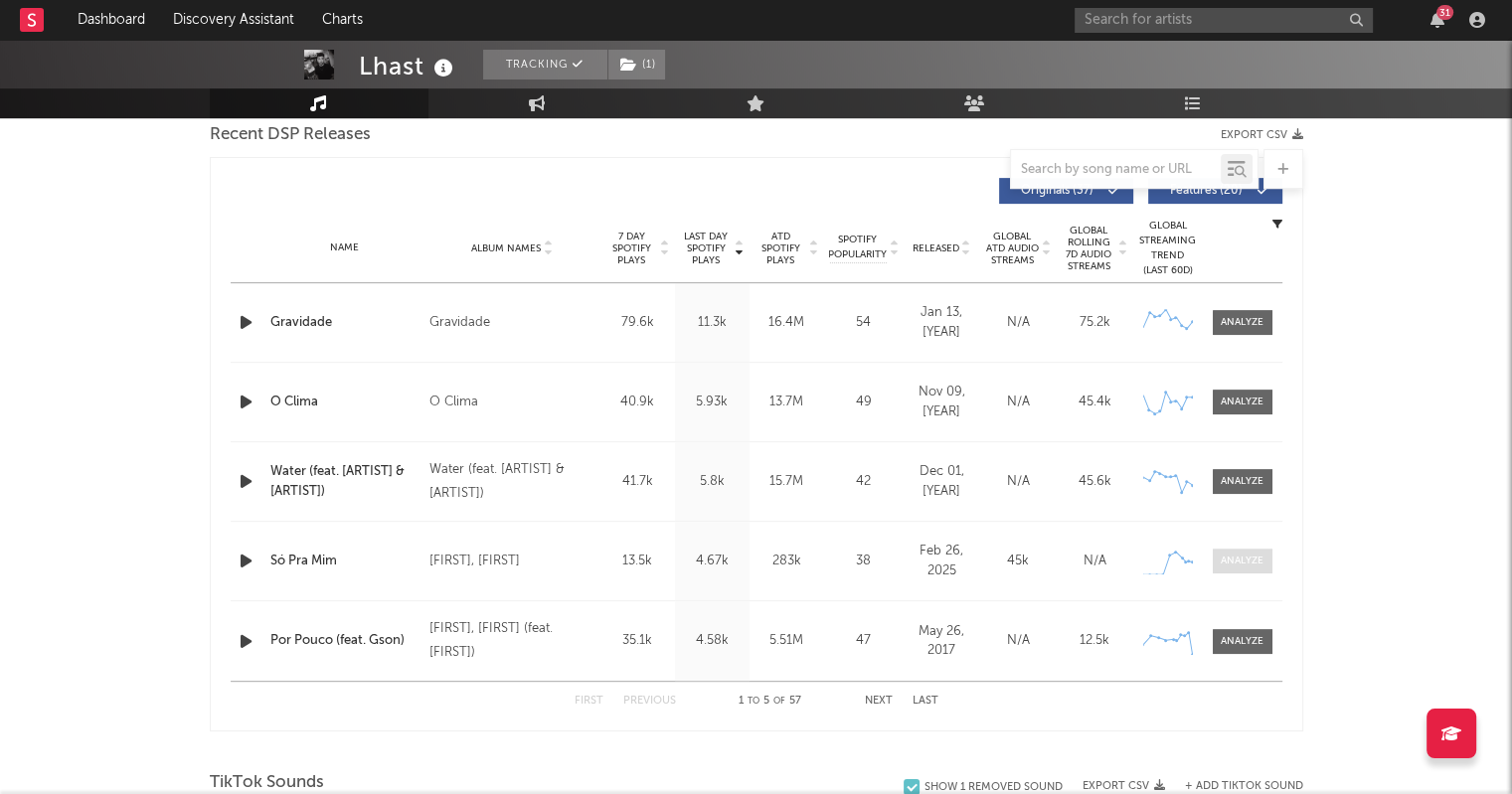 click at bounding box center (1242, 560) 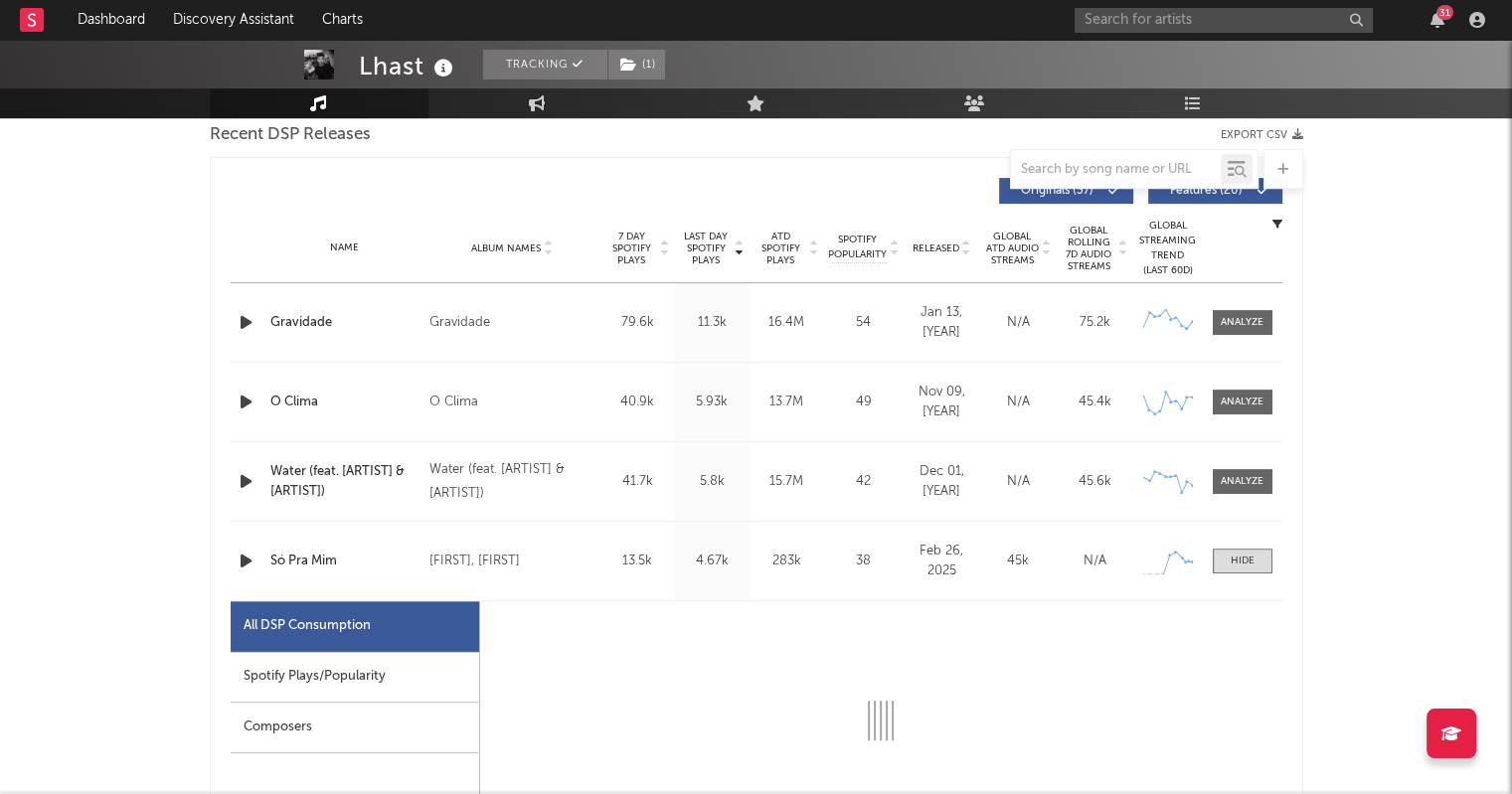 click on "Spotify Plays/Popularity" at bounding box center (355, 677) 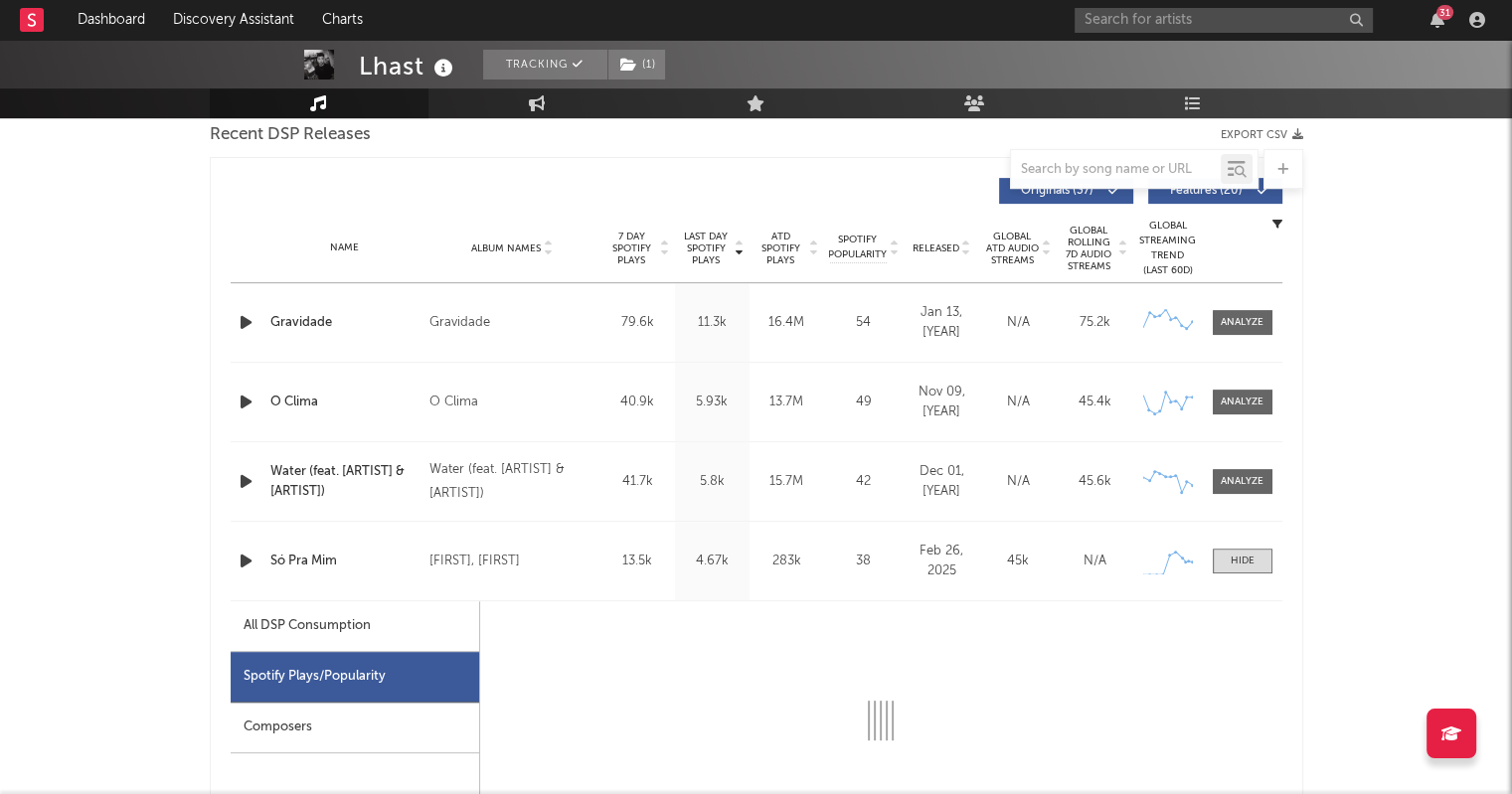 select on "1w" 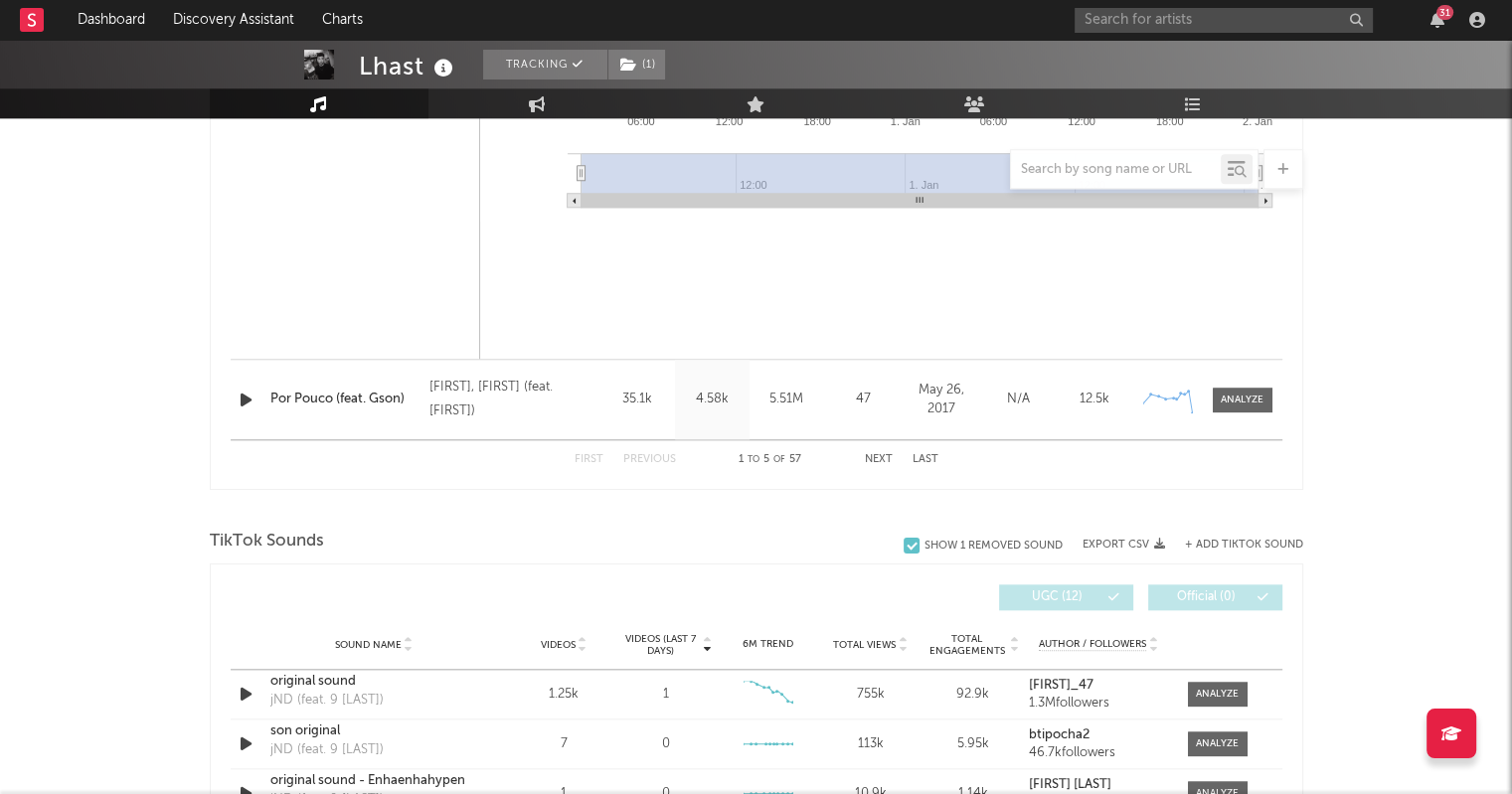 scroll, scrollTop: 1924, scrollLeft: 0, axis: vertical 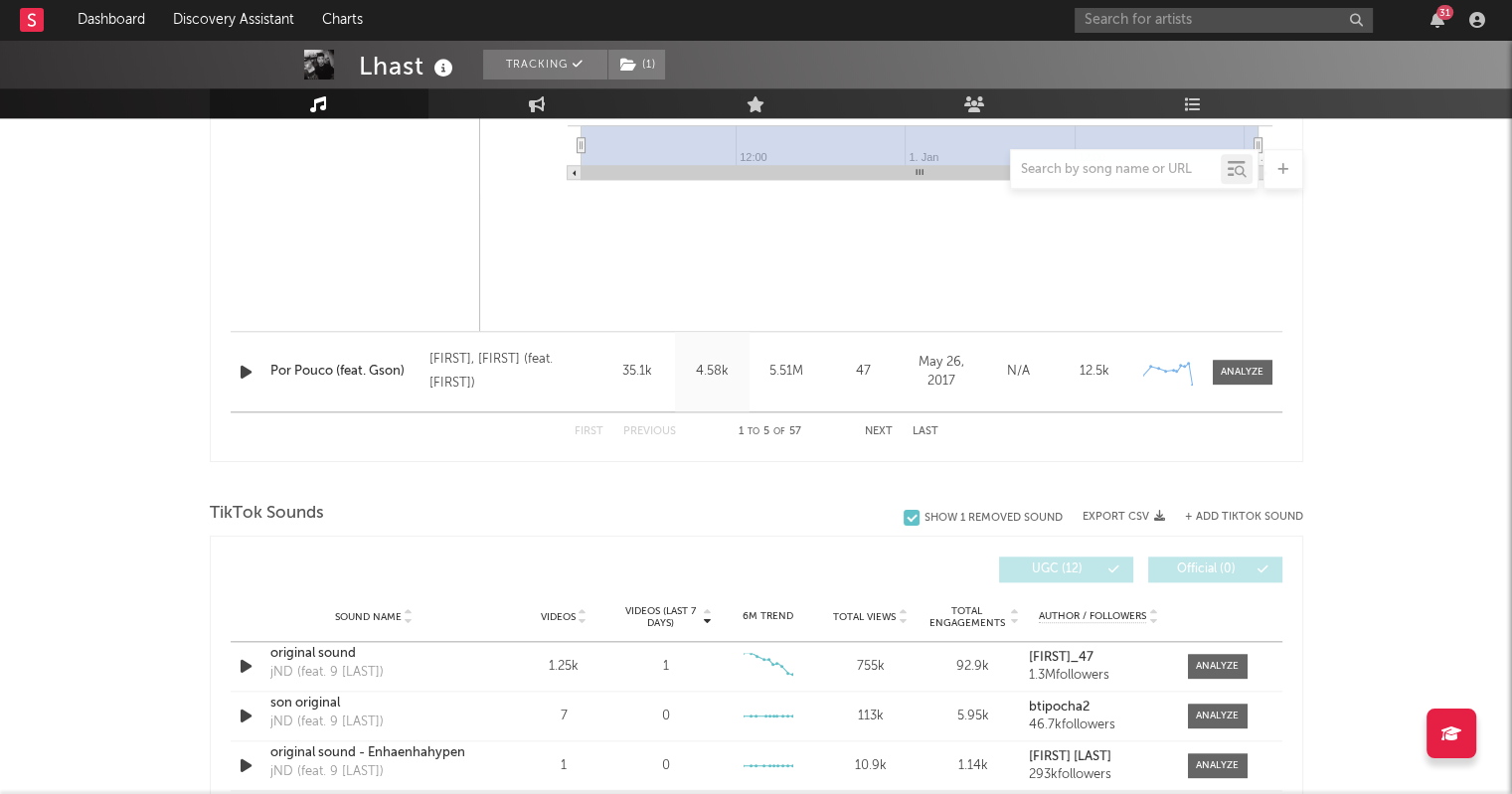 click on "Next" at bounding box center [879, 431] 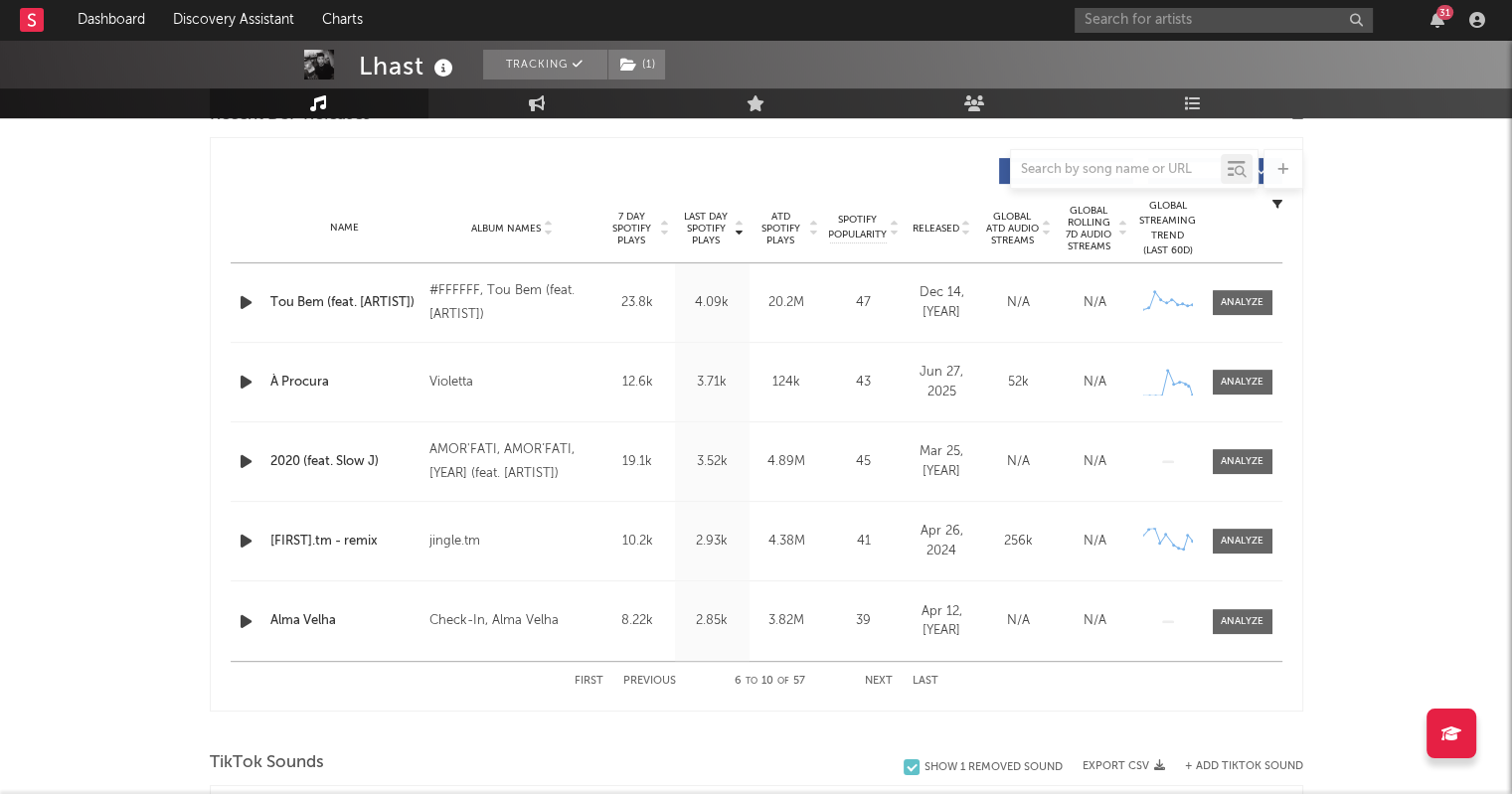 scroll, scrollTop: 722, scrollLeft: 0, axis: vertical 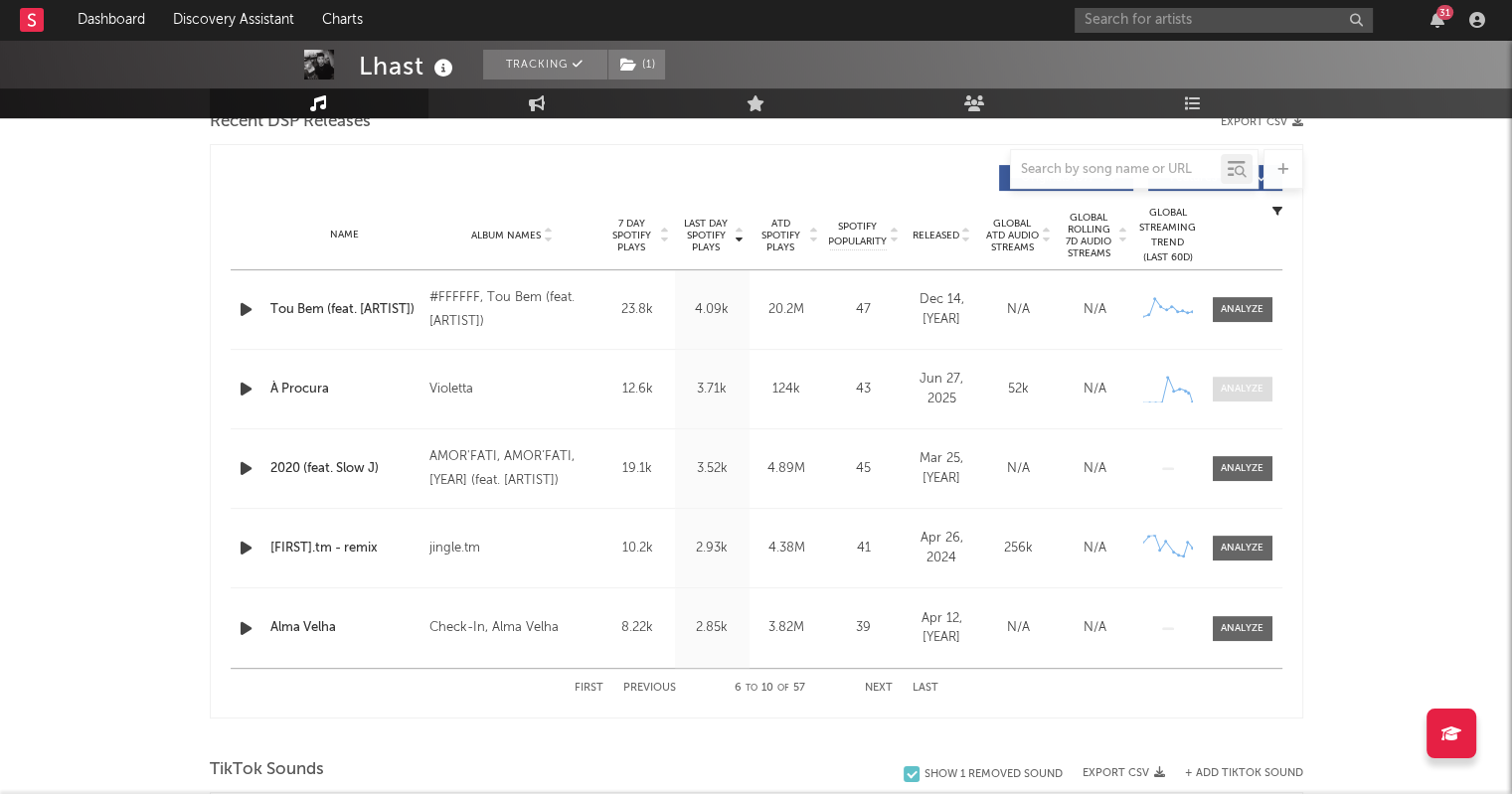 click at bounding box center [1242, 389] 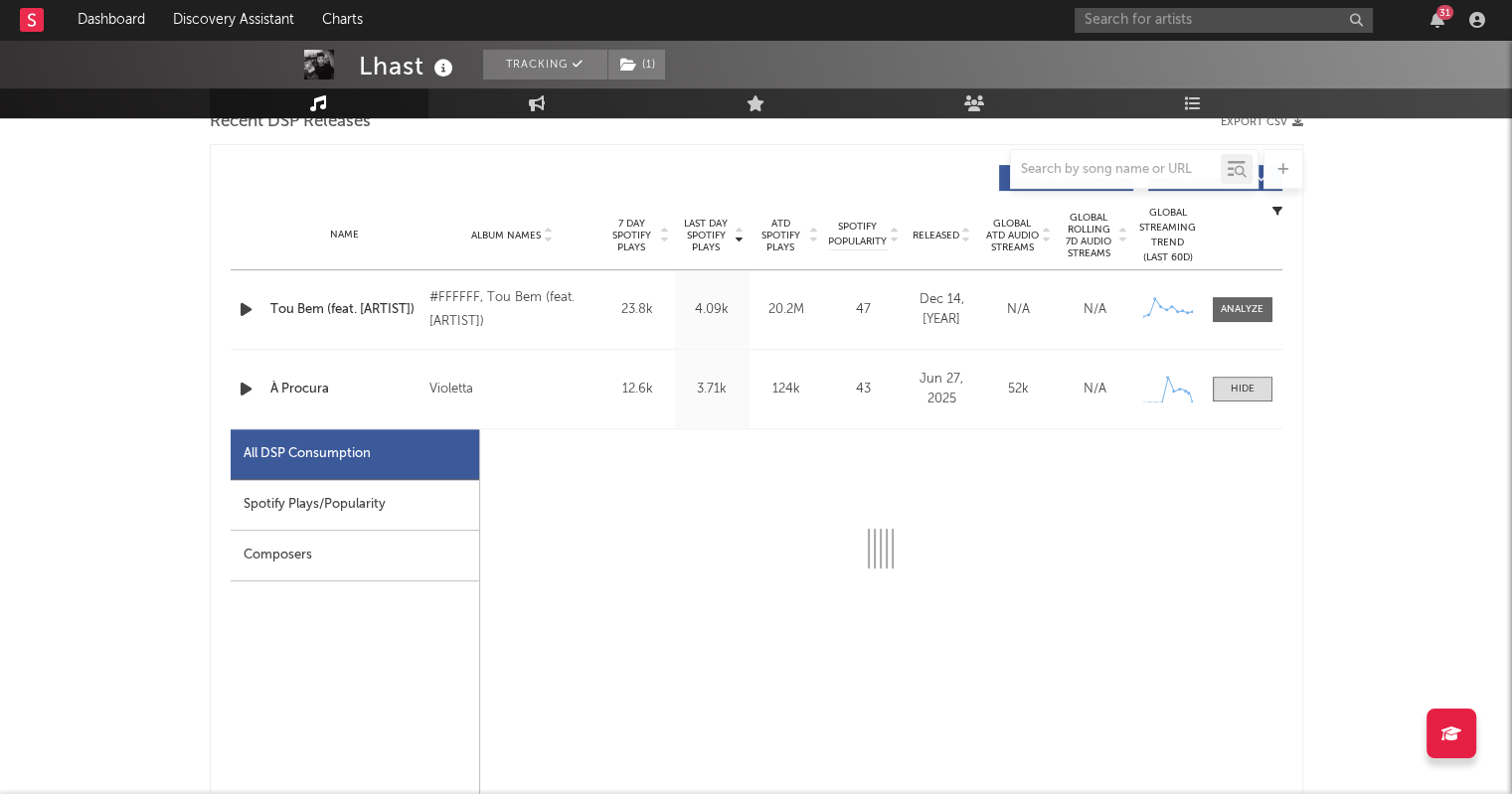 select on "1w" 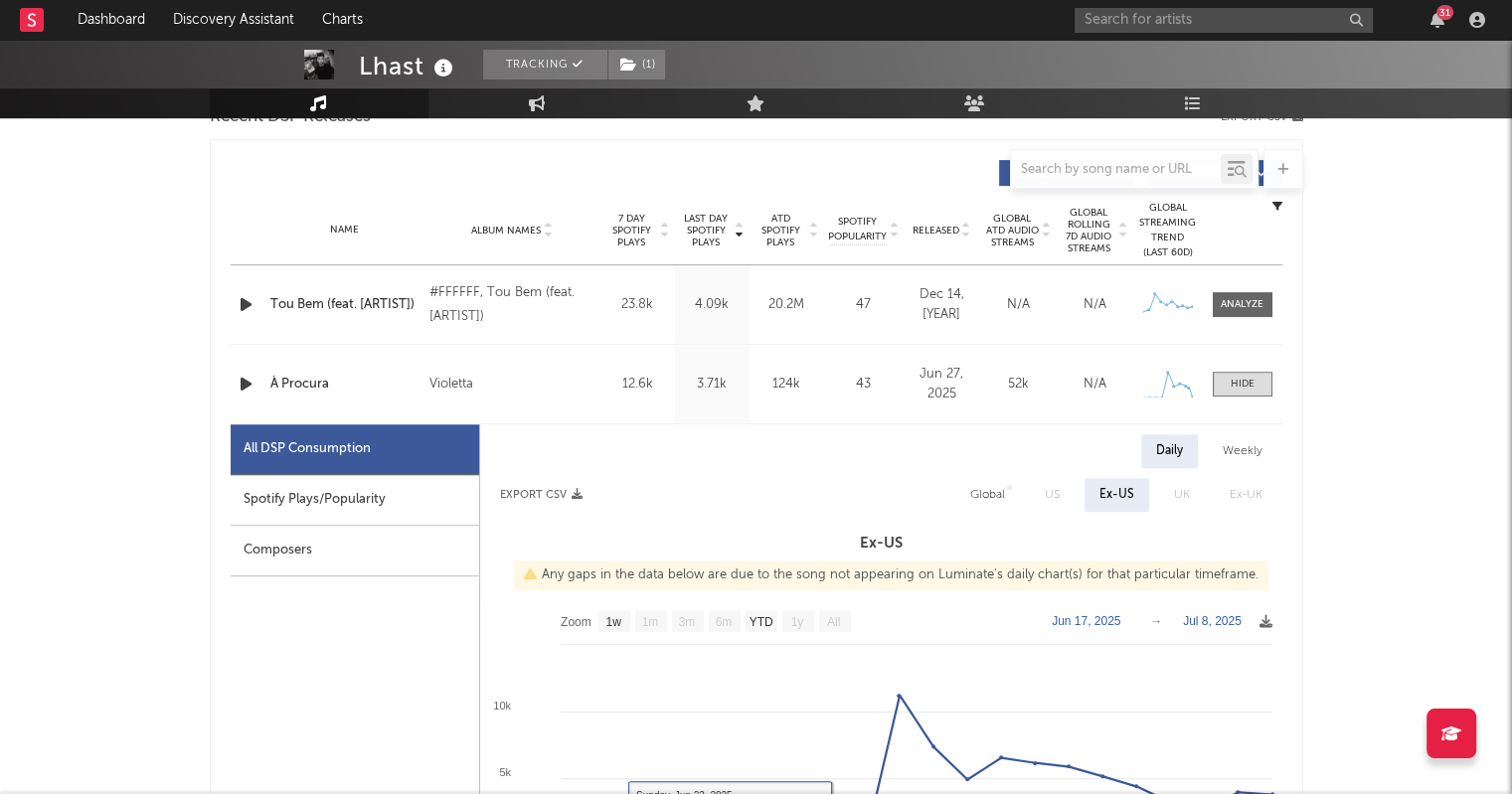 scroll, scrollTop: 725, scrollLeft: 0, axis: vertical 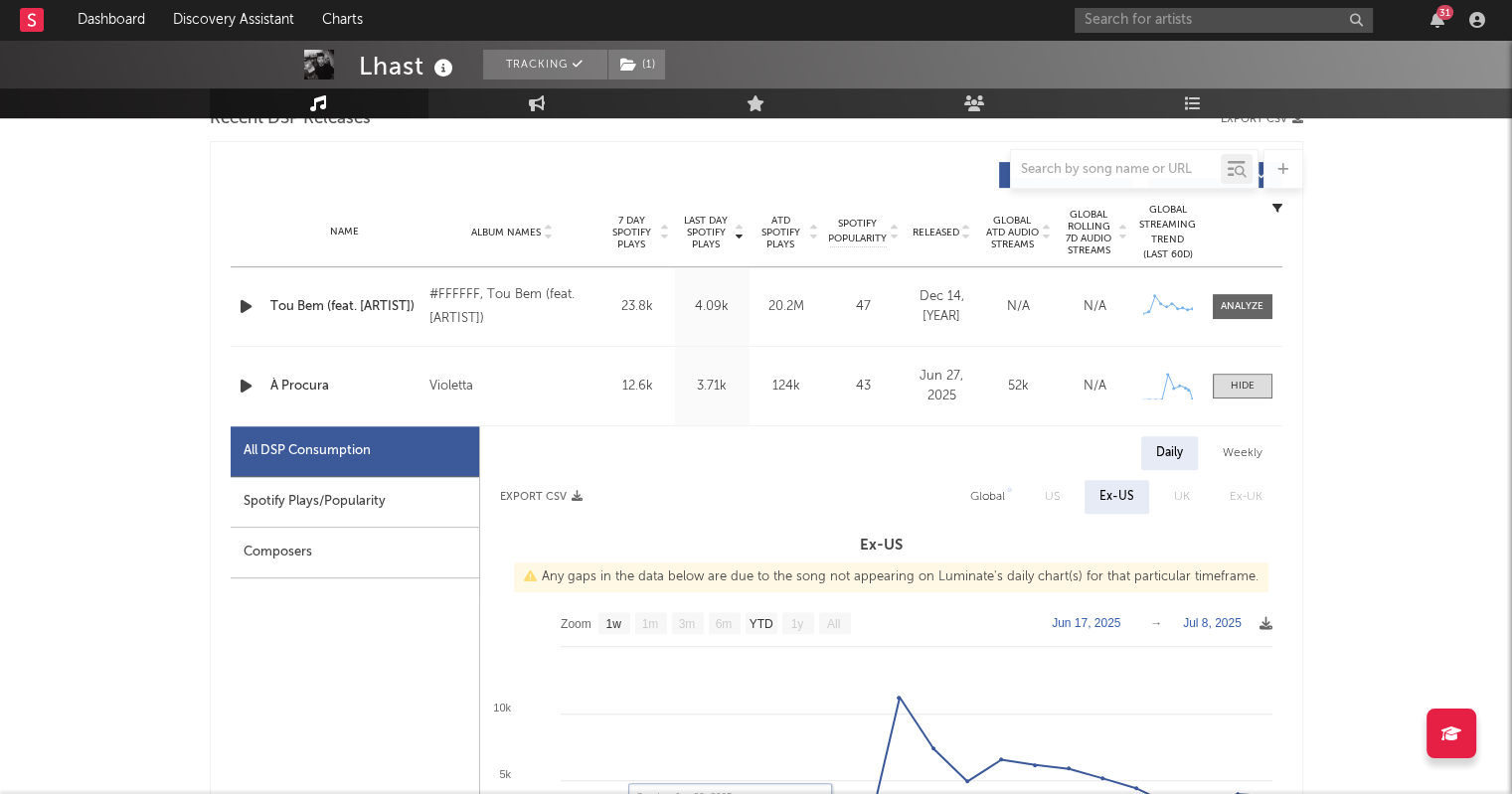 click on "Spotify Plays/Popularity" at bounding box center [355, 502] 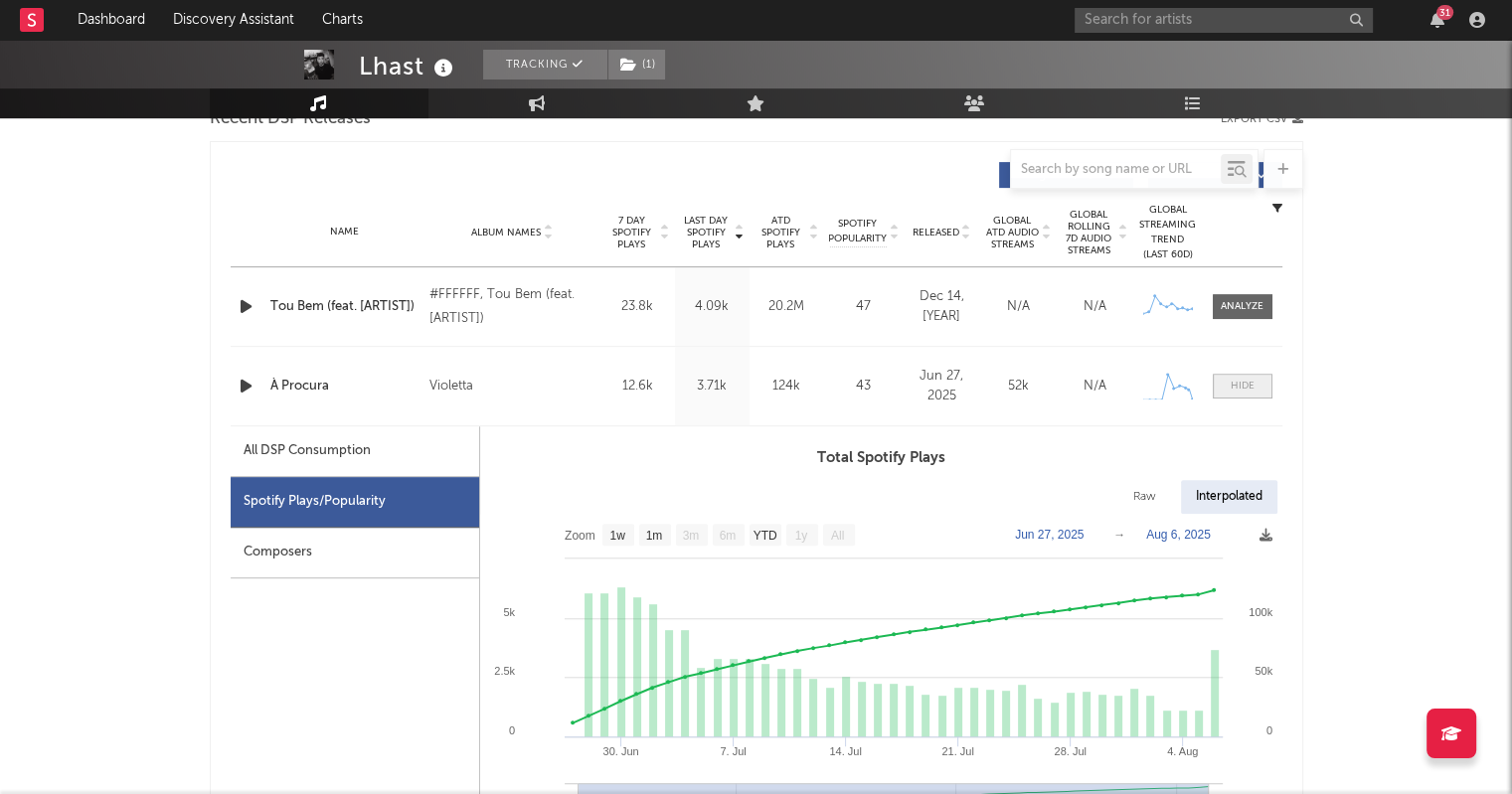 click at bounding box center [1243, 386] 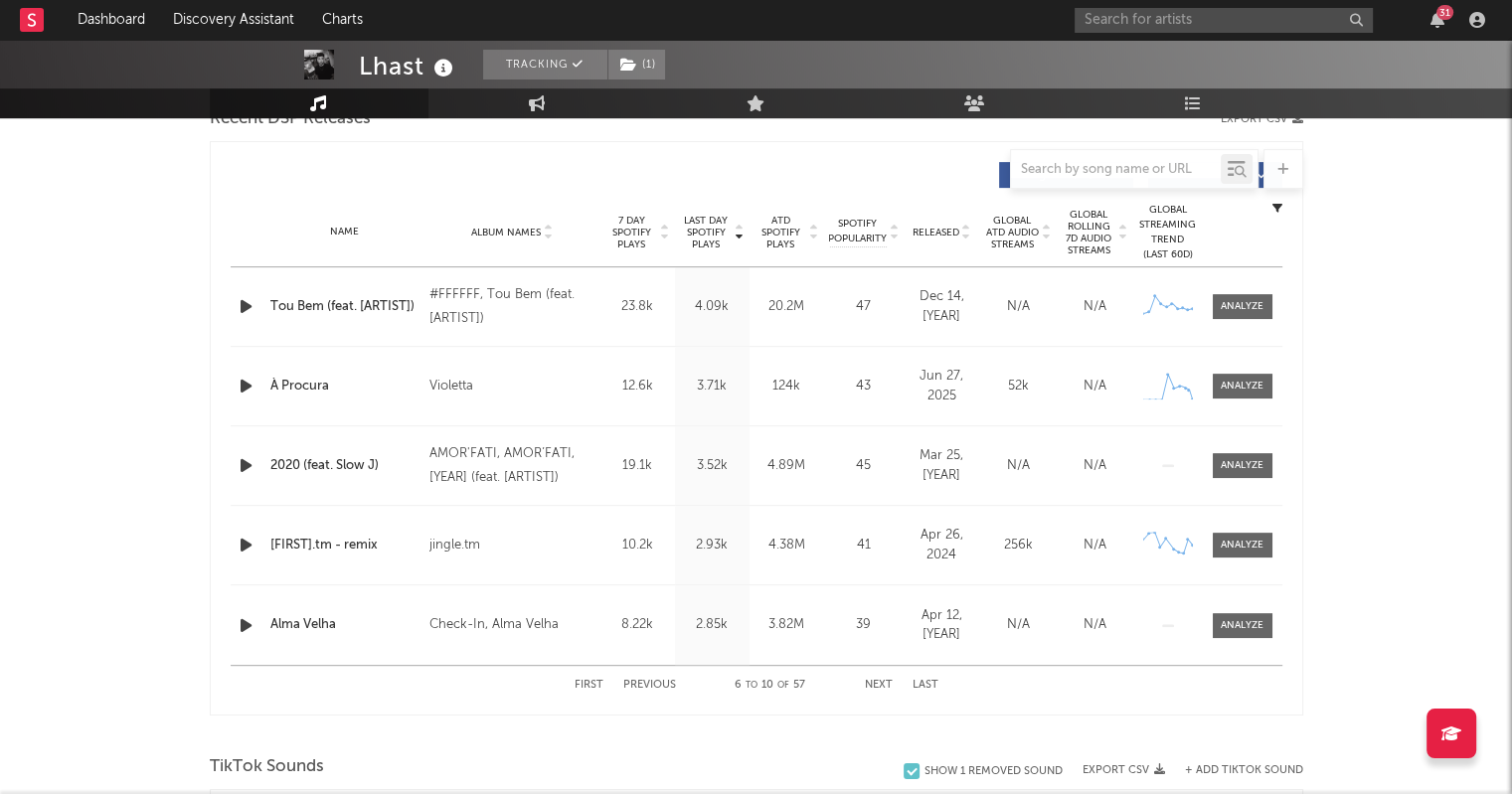 click on "Album Names" at bounding box center [512, 232] 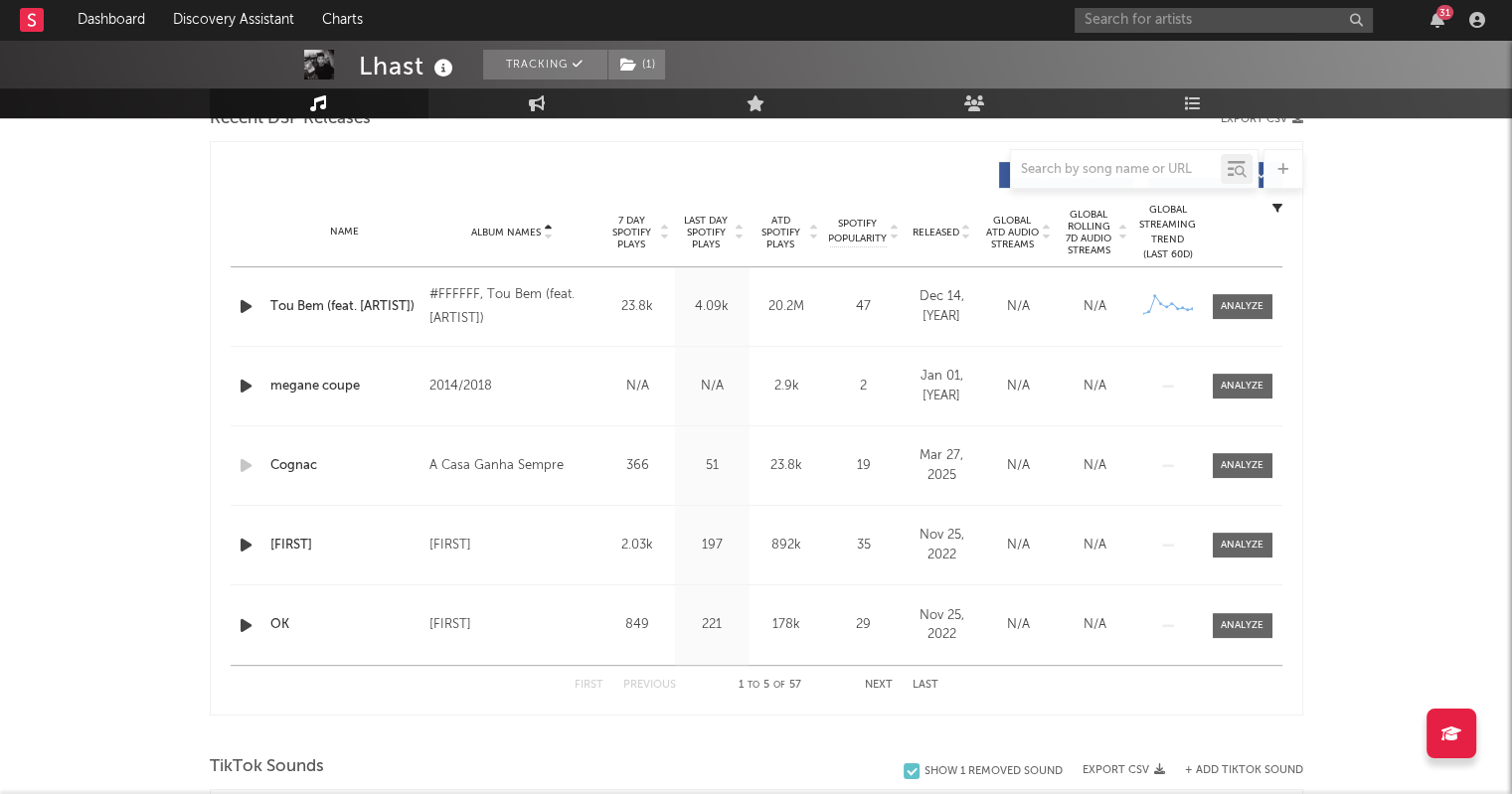 click on "First Previous 1 to 5 of 57 Next Last" at bounding box center (756, 685) 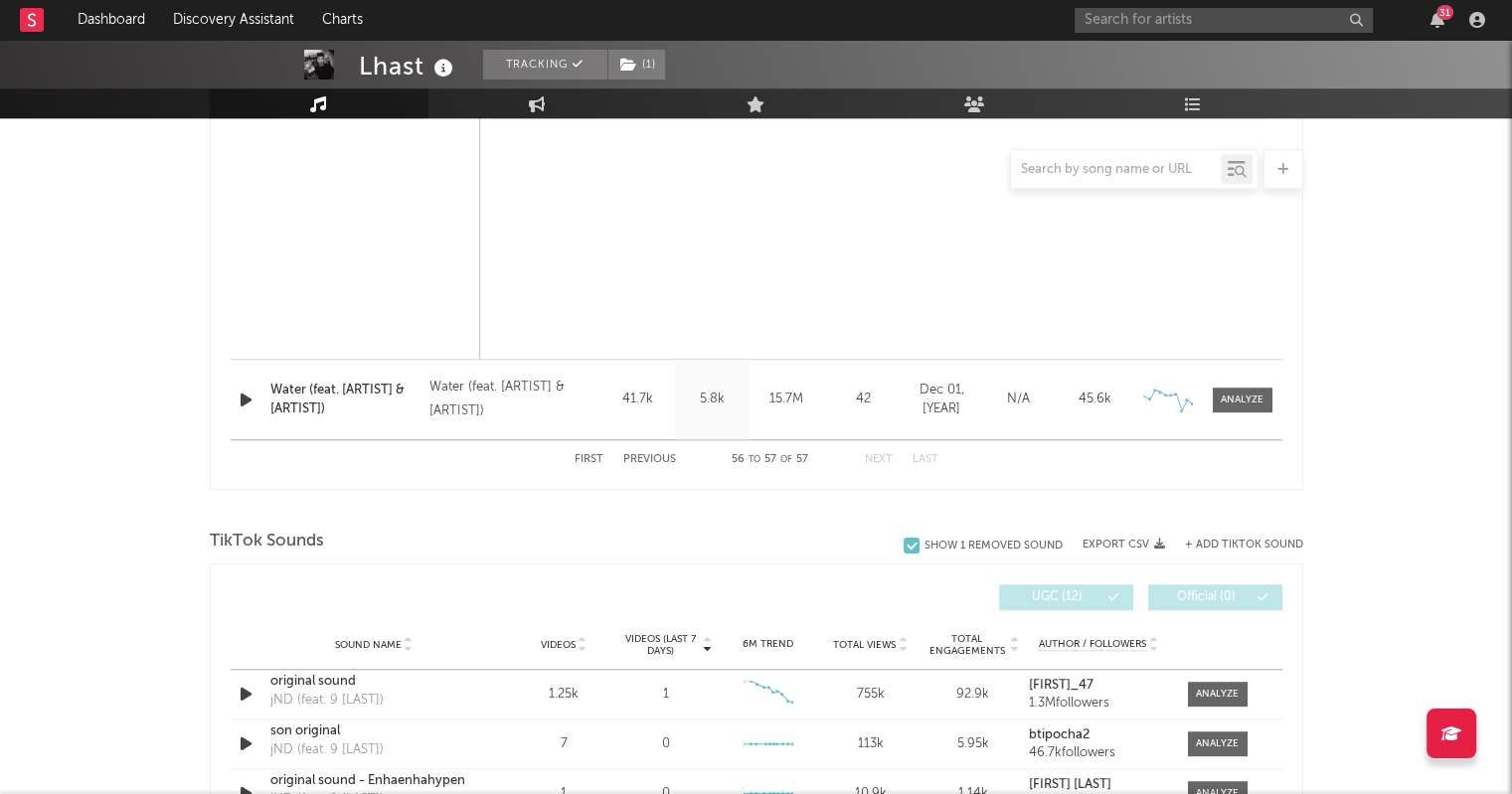 scroll, scrollTop: 1713, scrollLeft: 0, axis: vertical 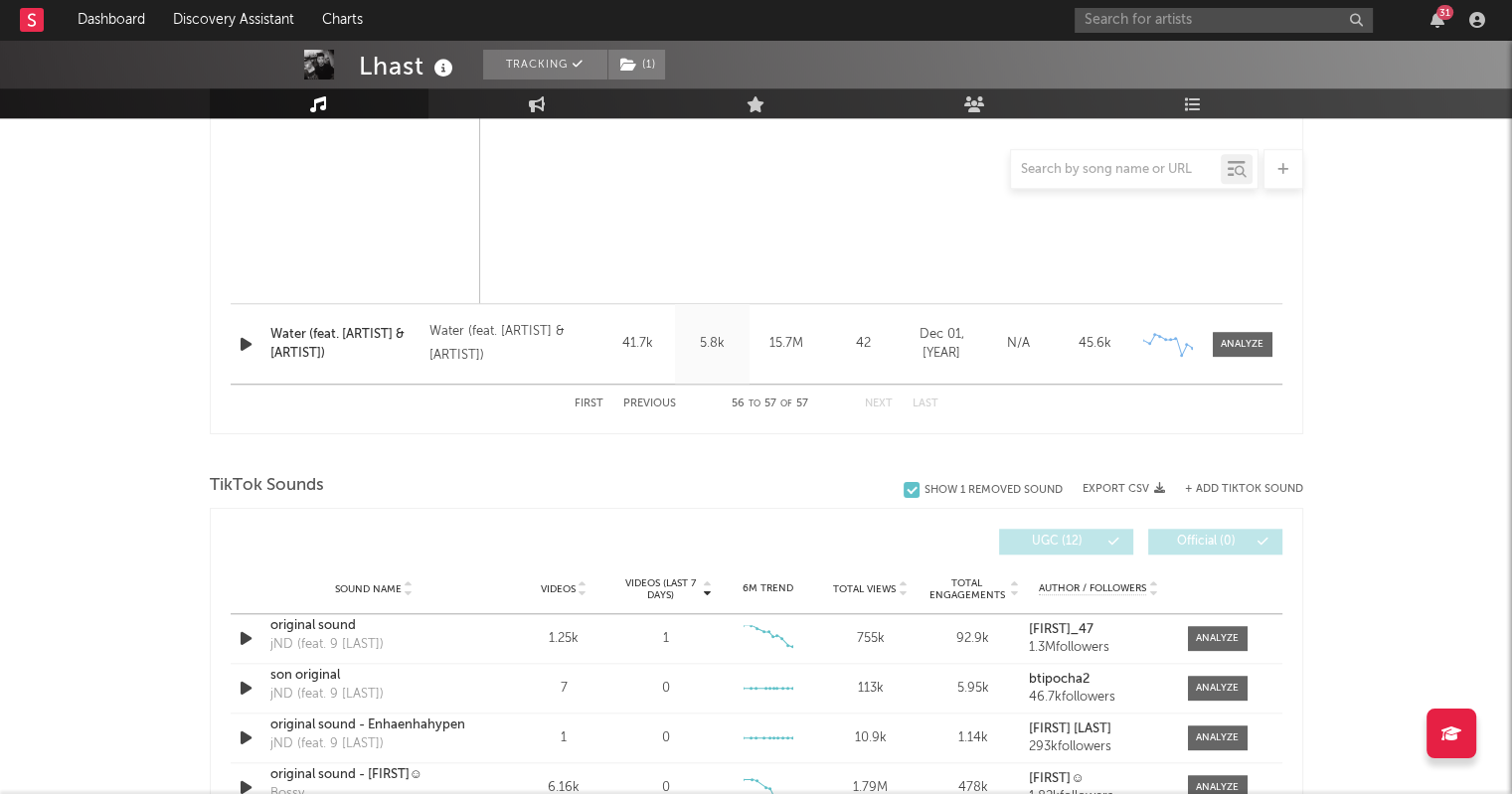 click on "Previous" at bounding box center [649, 403] 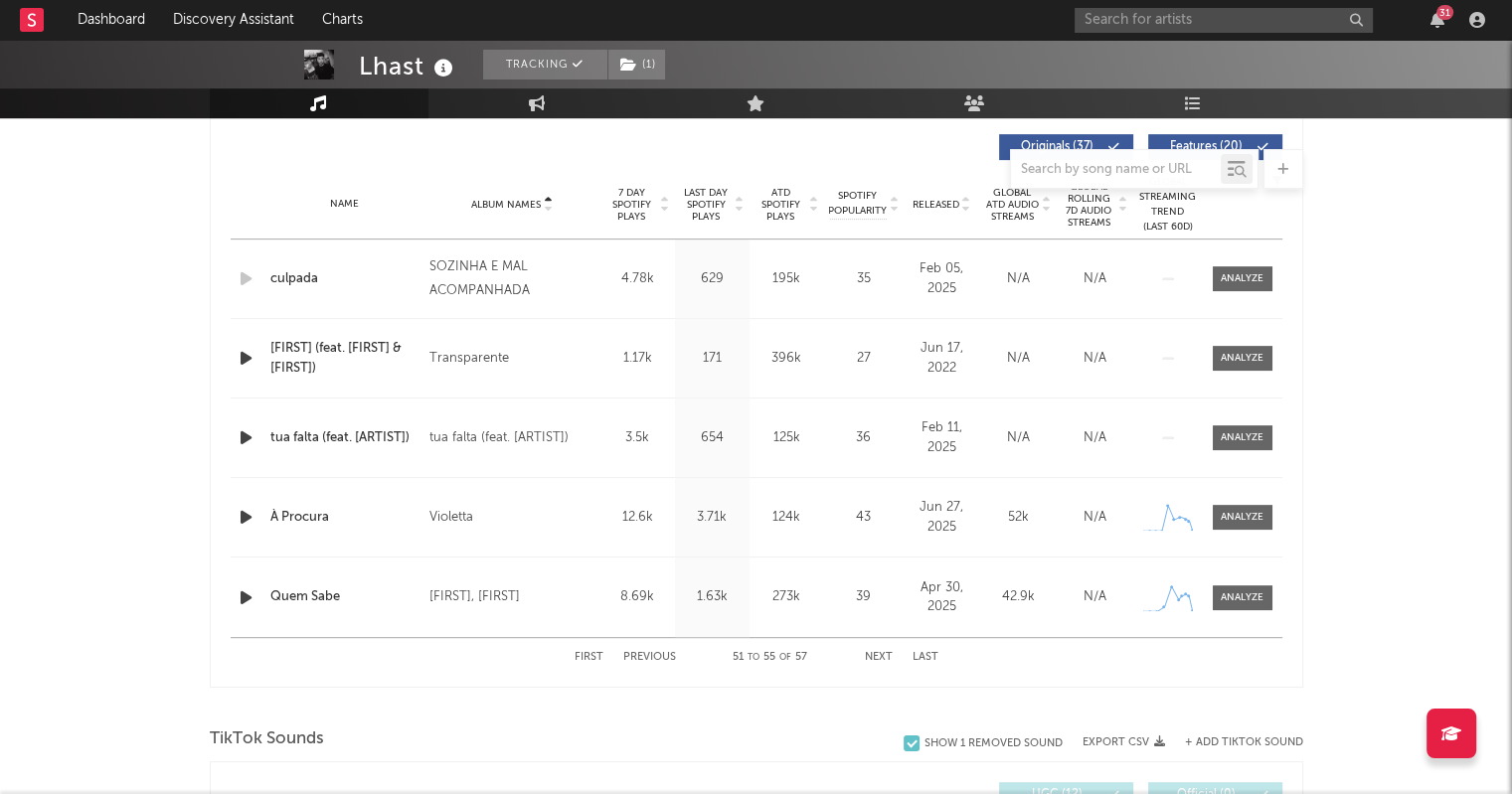 scroll, scrollTop: 754, scrollLeft: 0, axis: vertical 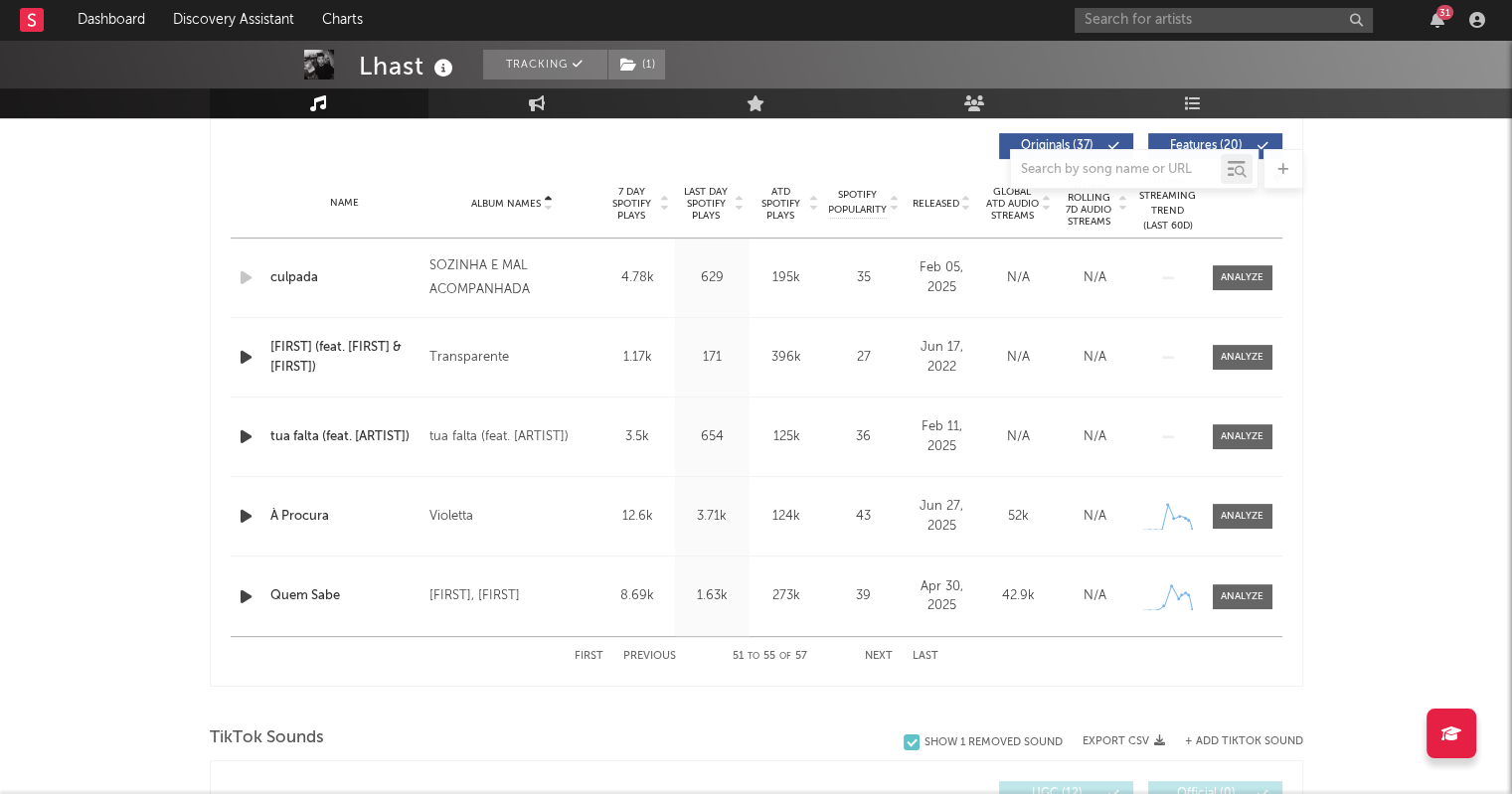 click on "Previous" at bounding box center (649, 656) 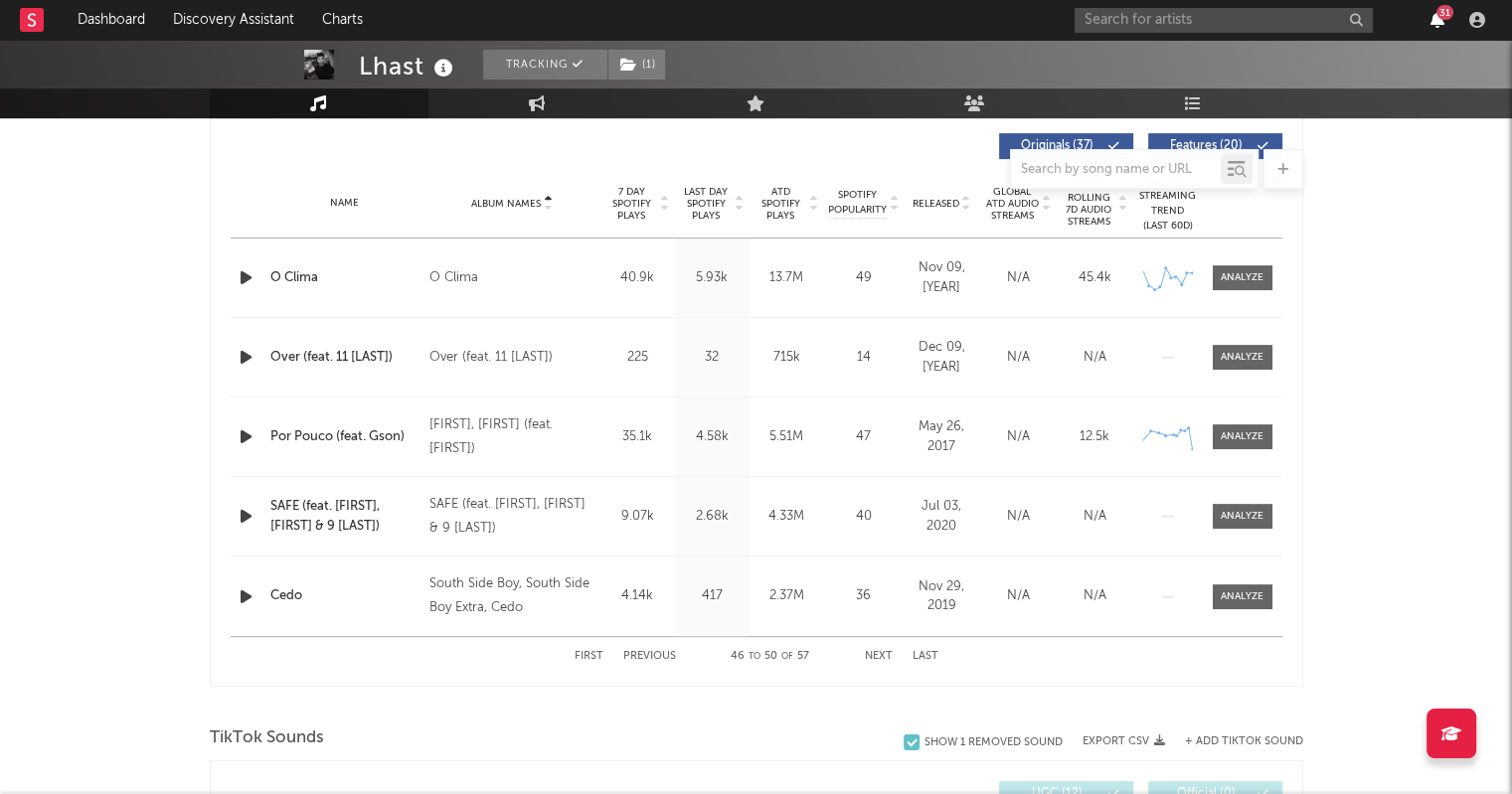 click at bounding box center [1437, 20] 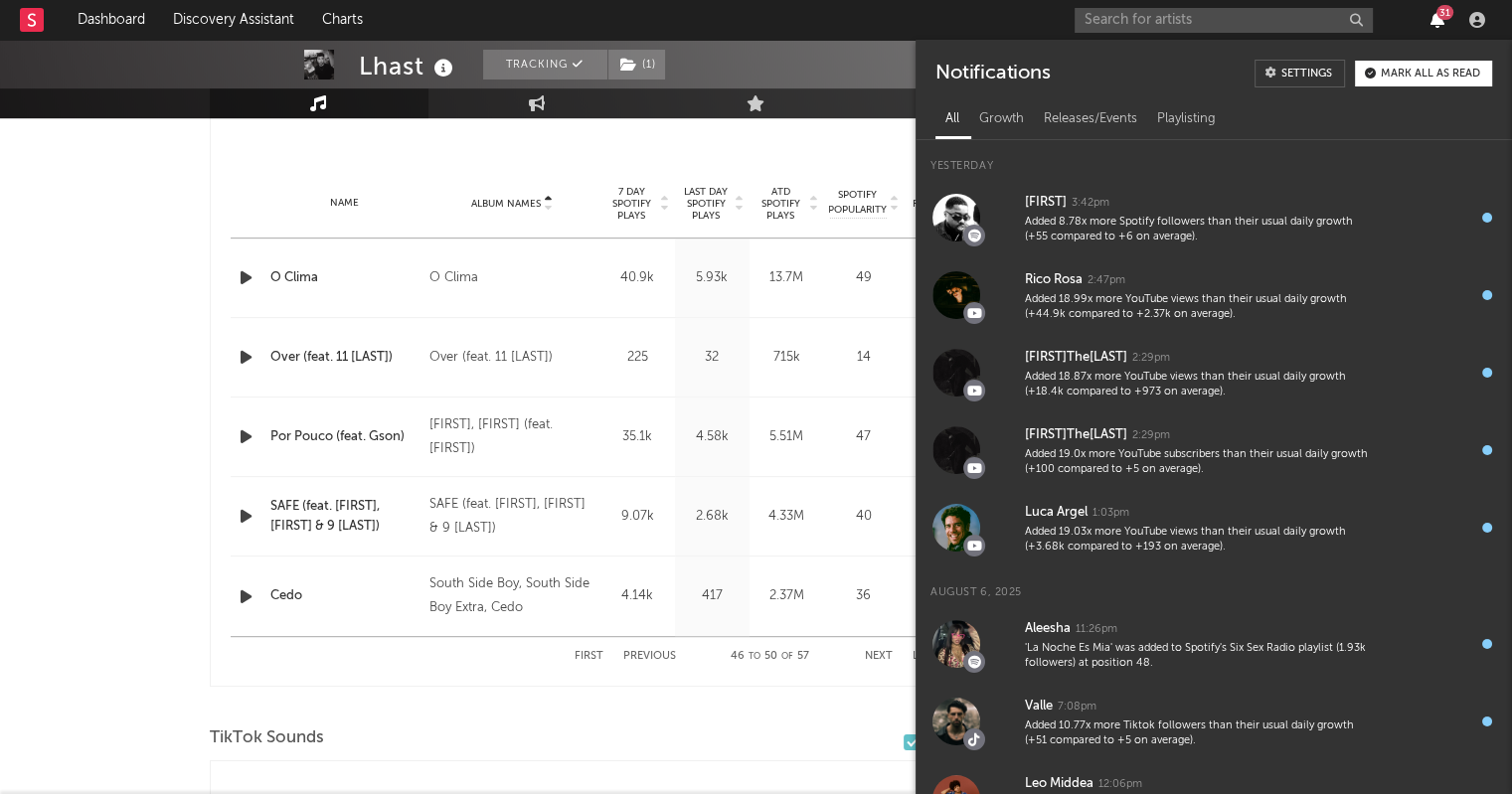click at bounding box center (1437, 20) 